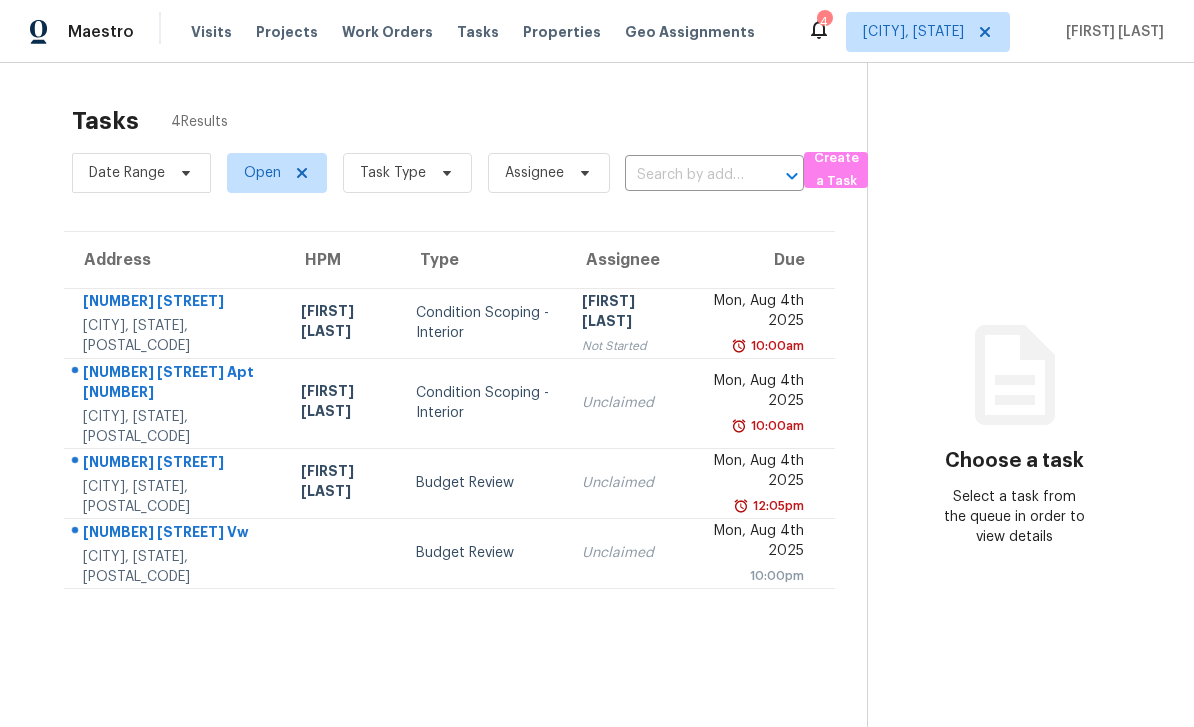 scroll, scrollTop: 0, scrollLeft: 0, axis: both 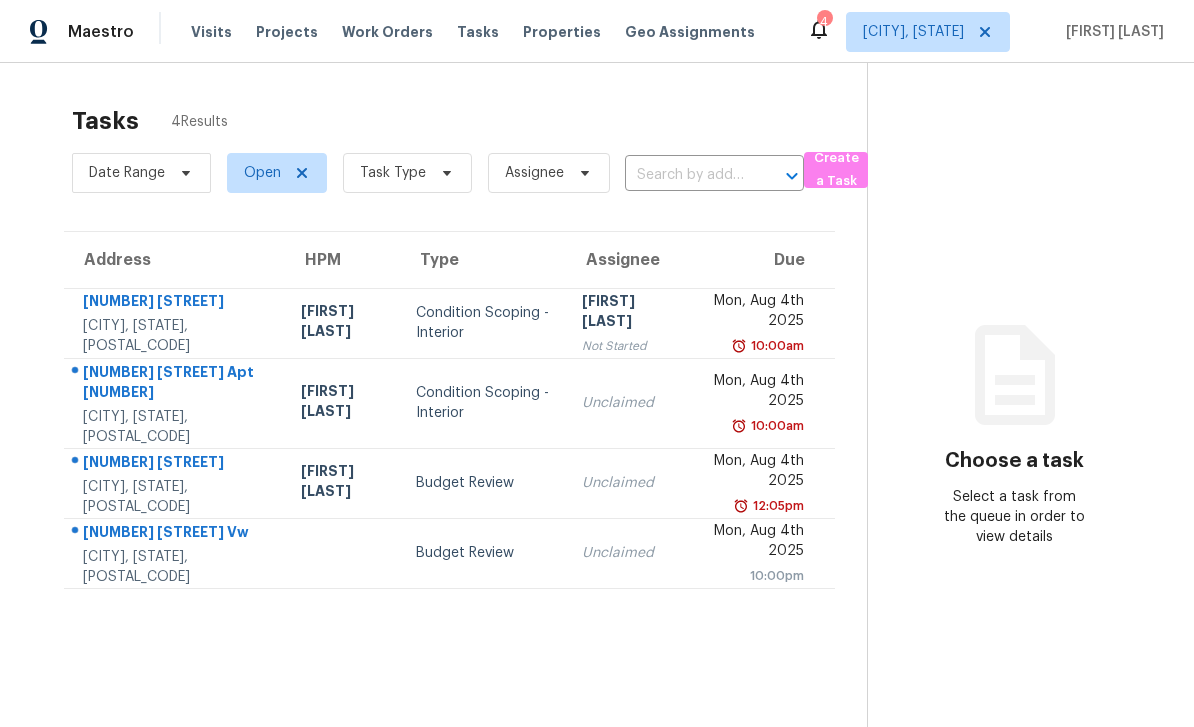 click on "[NUMBER] [STREET]" at bounding box center [176, 464] 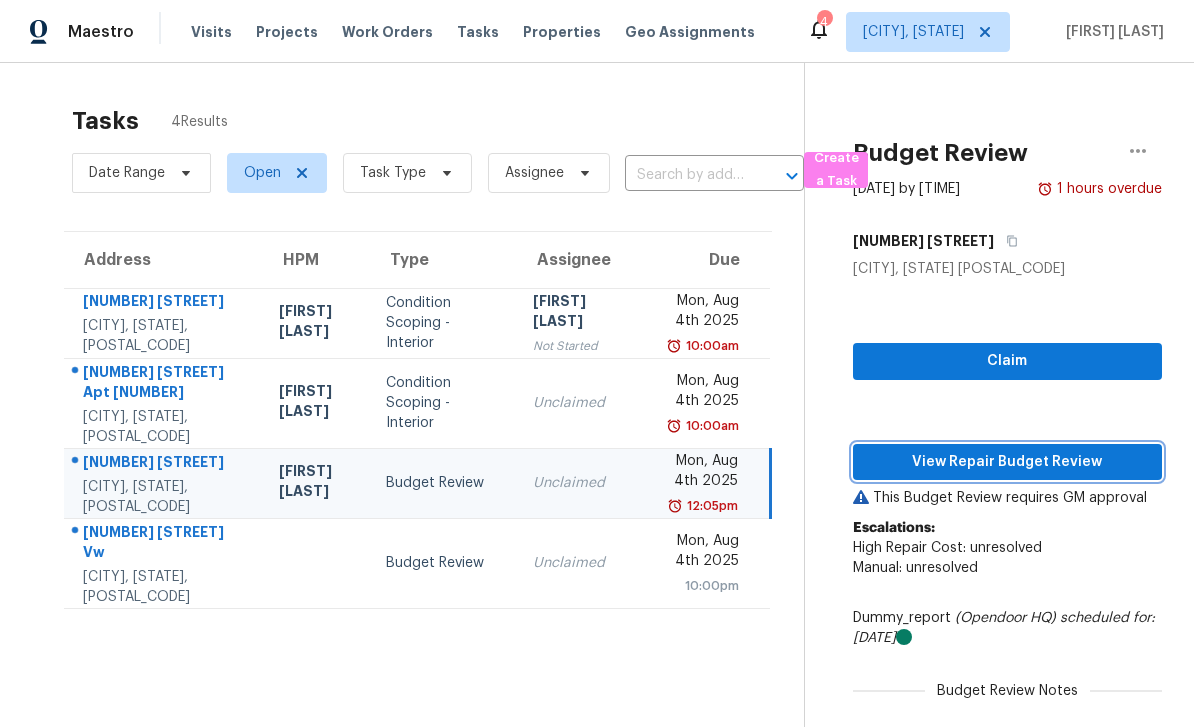 click on "View Repair Budget Review" at bounding box center (1007, 462) 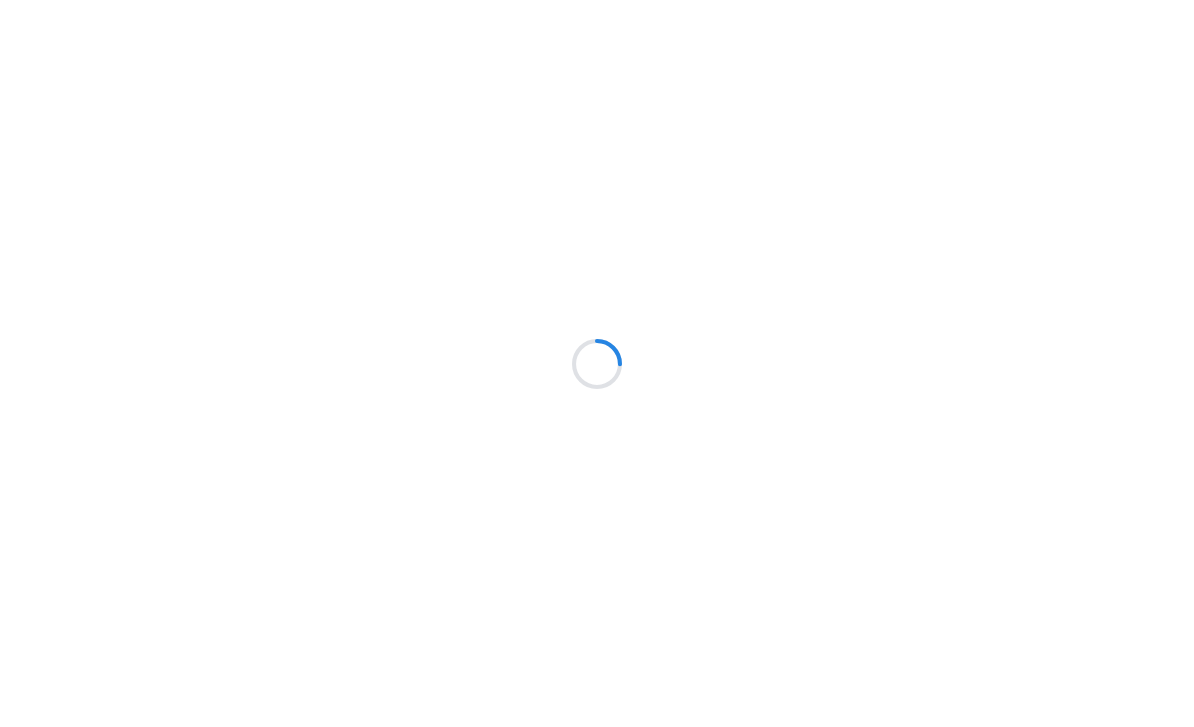 scroll, scrollTop: 0, scrollLeft: 0, axis: both 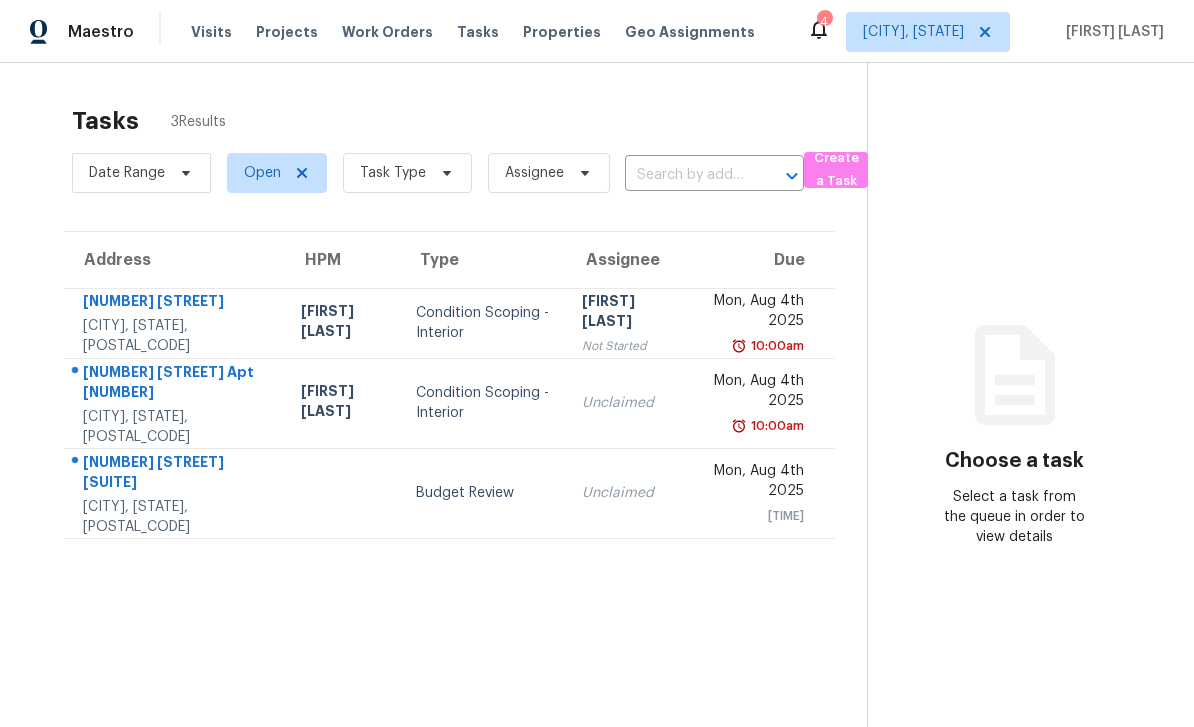 click on "Work Orders" at bounding box center (387, 32) 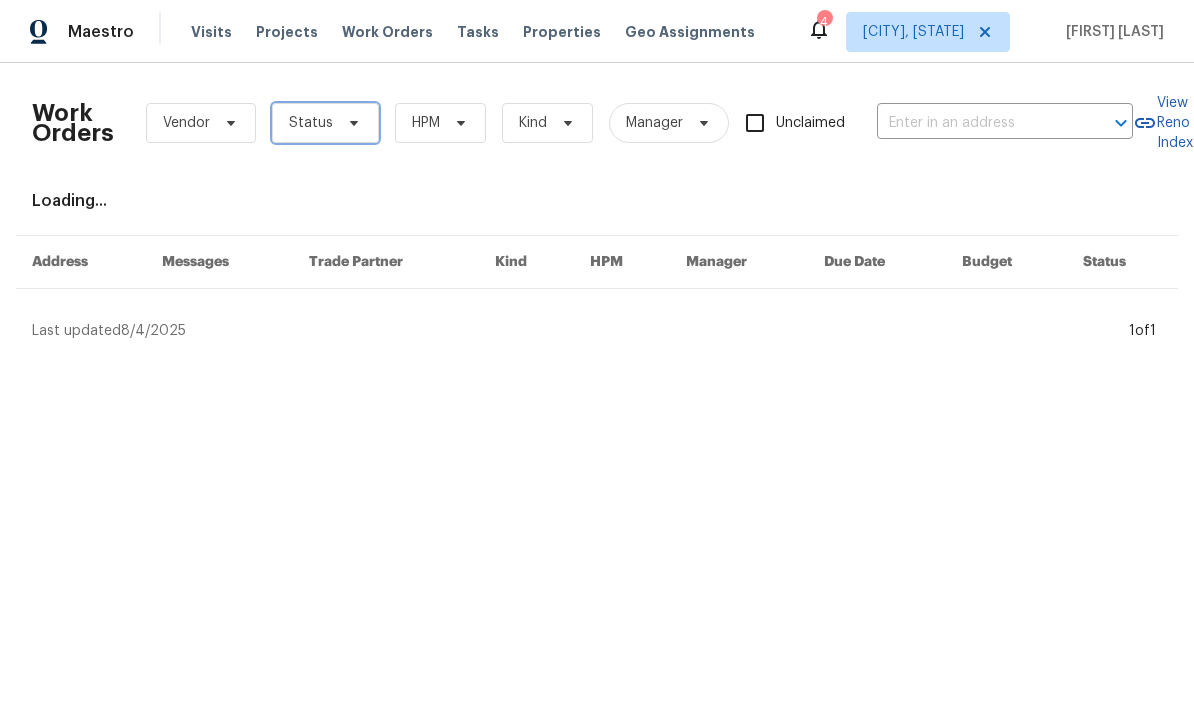 click on "Status" at bounding box center [325, 123] 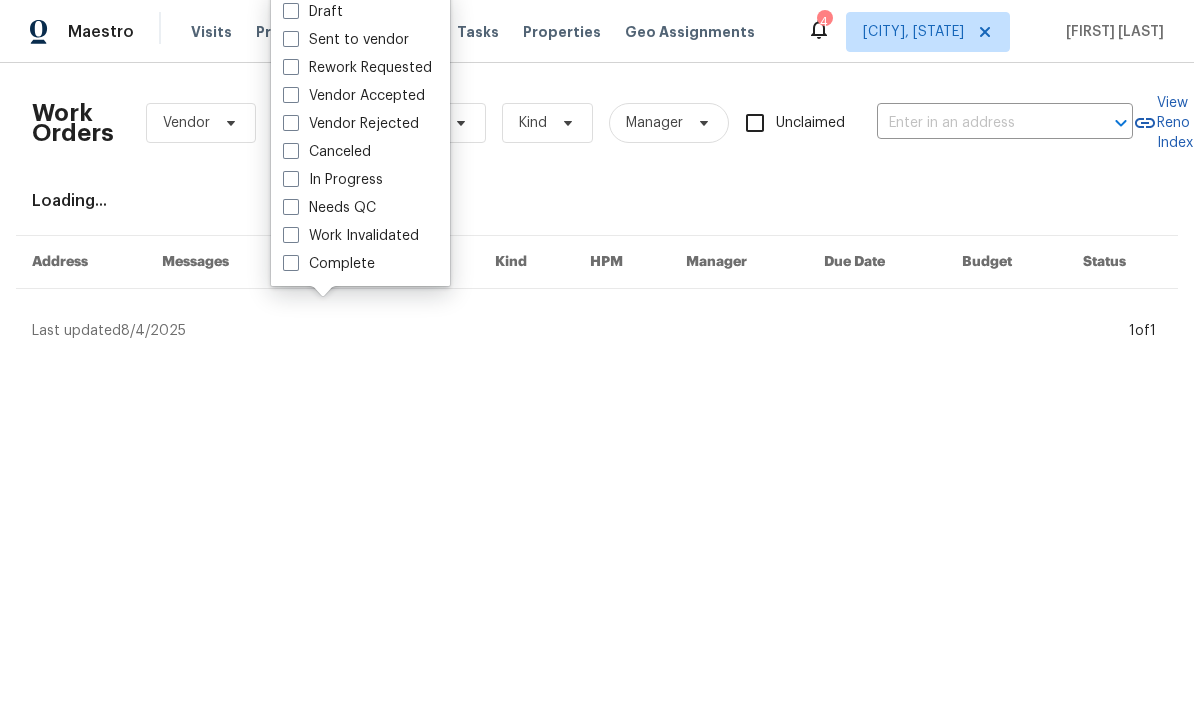 click at bounding box center [291, 235] 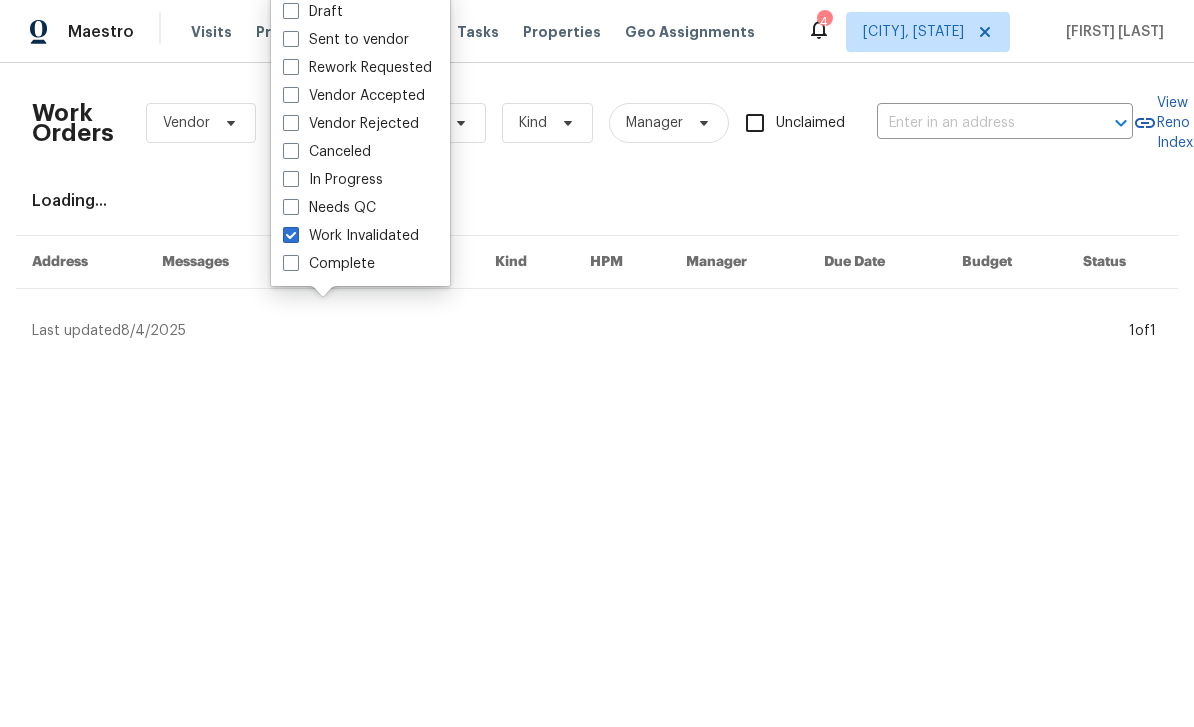 checkbox on "true" 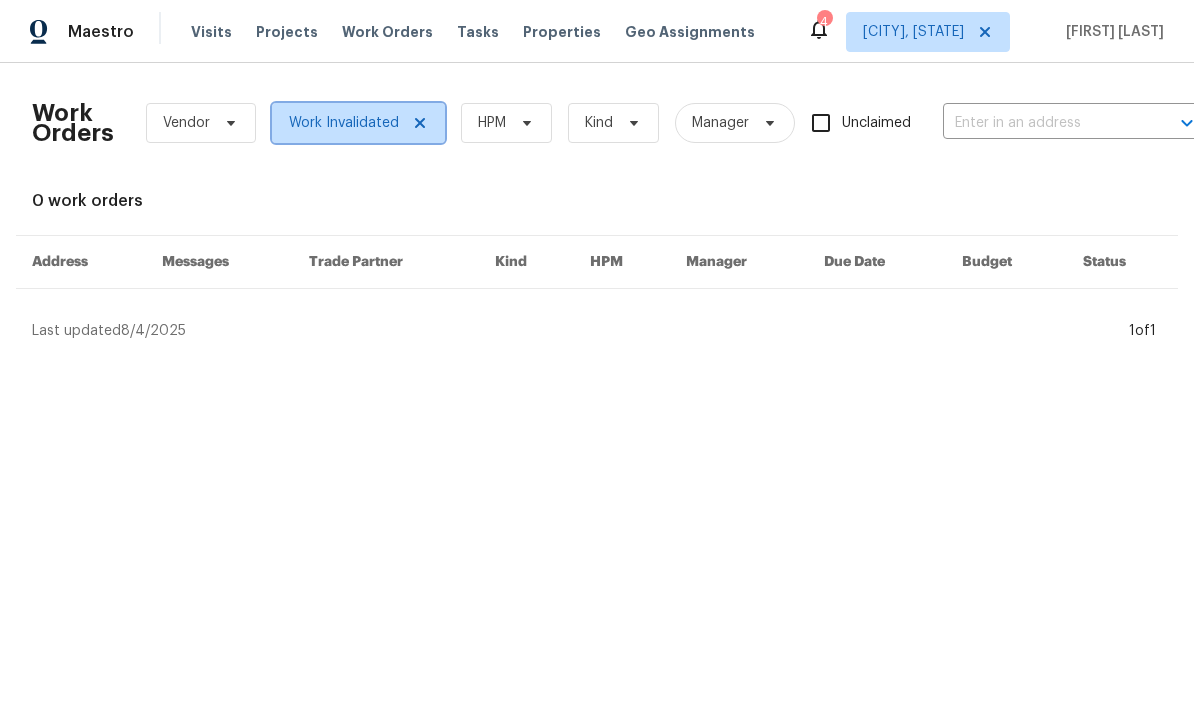 click 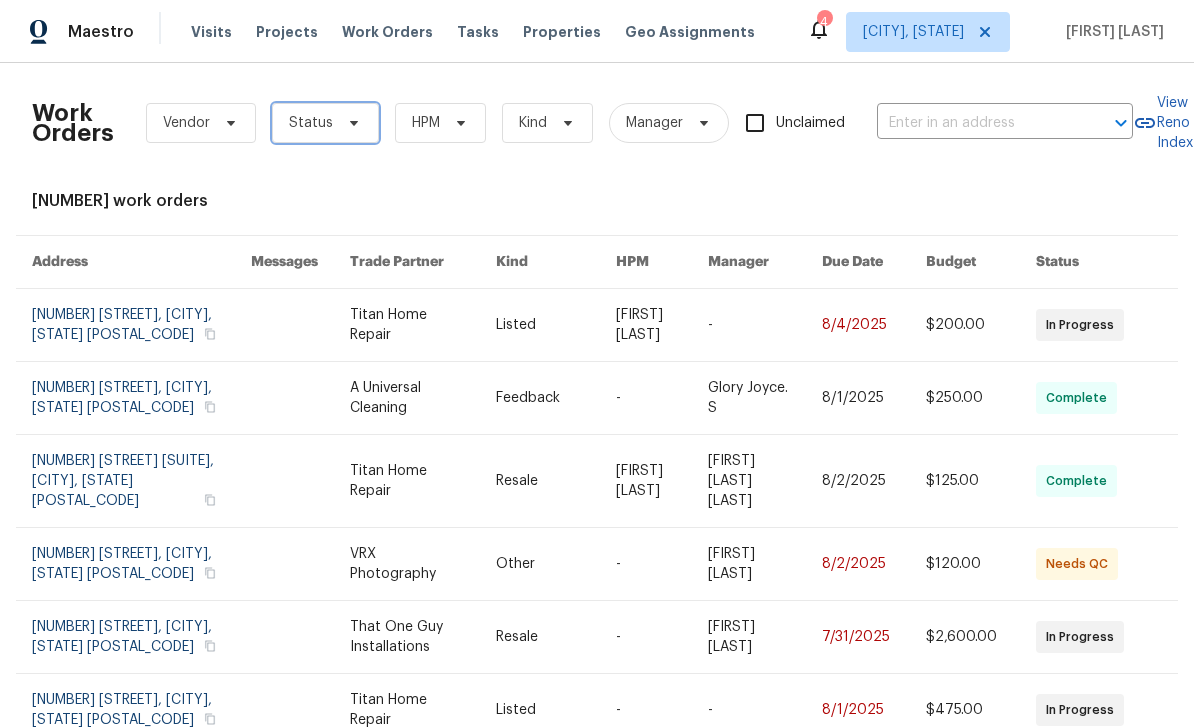 click 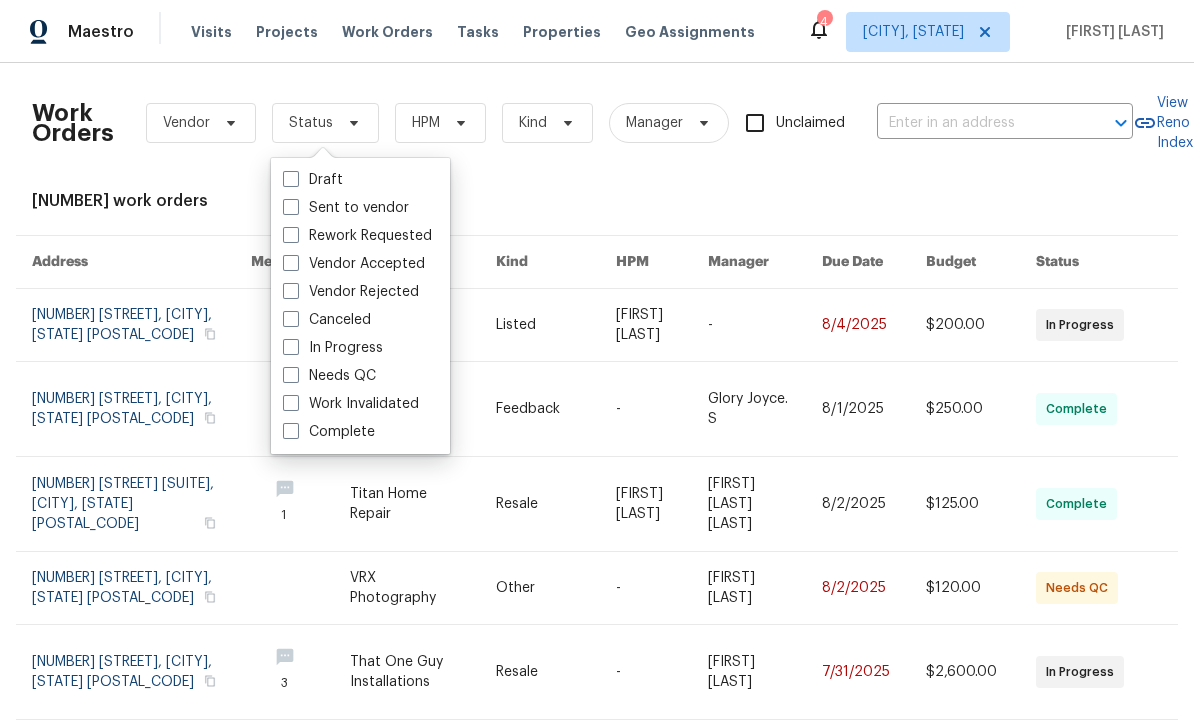 click at bounding box center (291, 375) 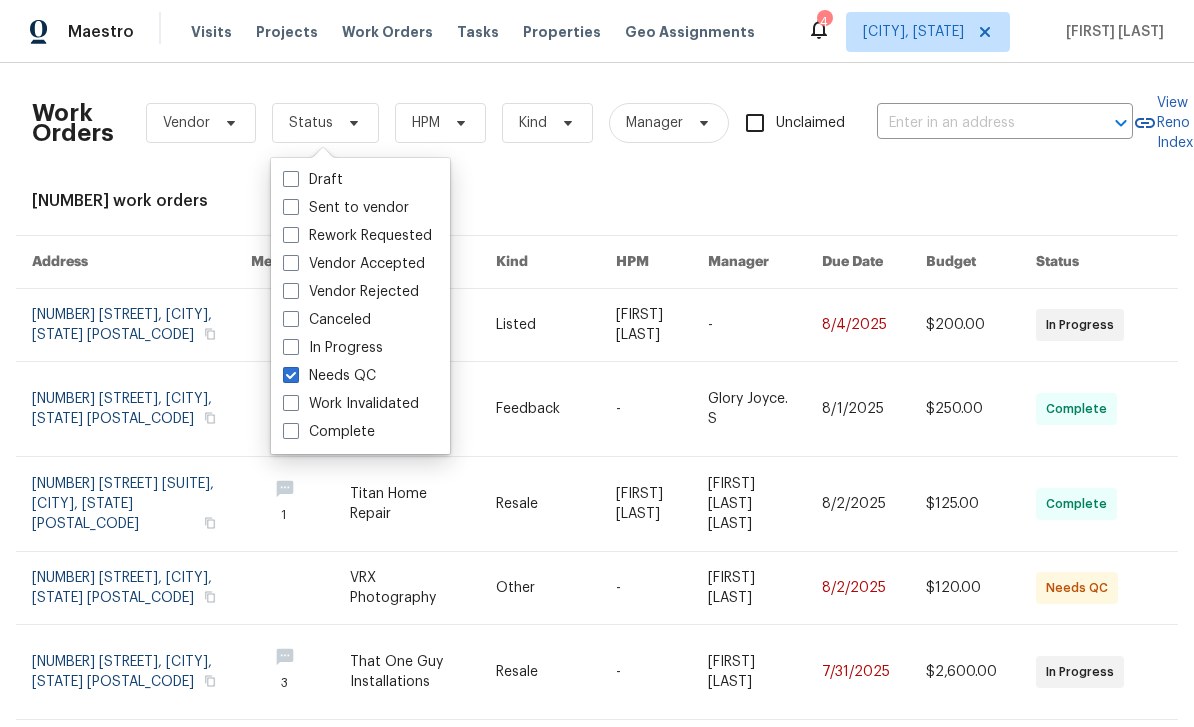 checkbox on "true" 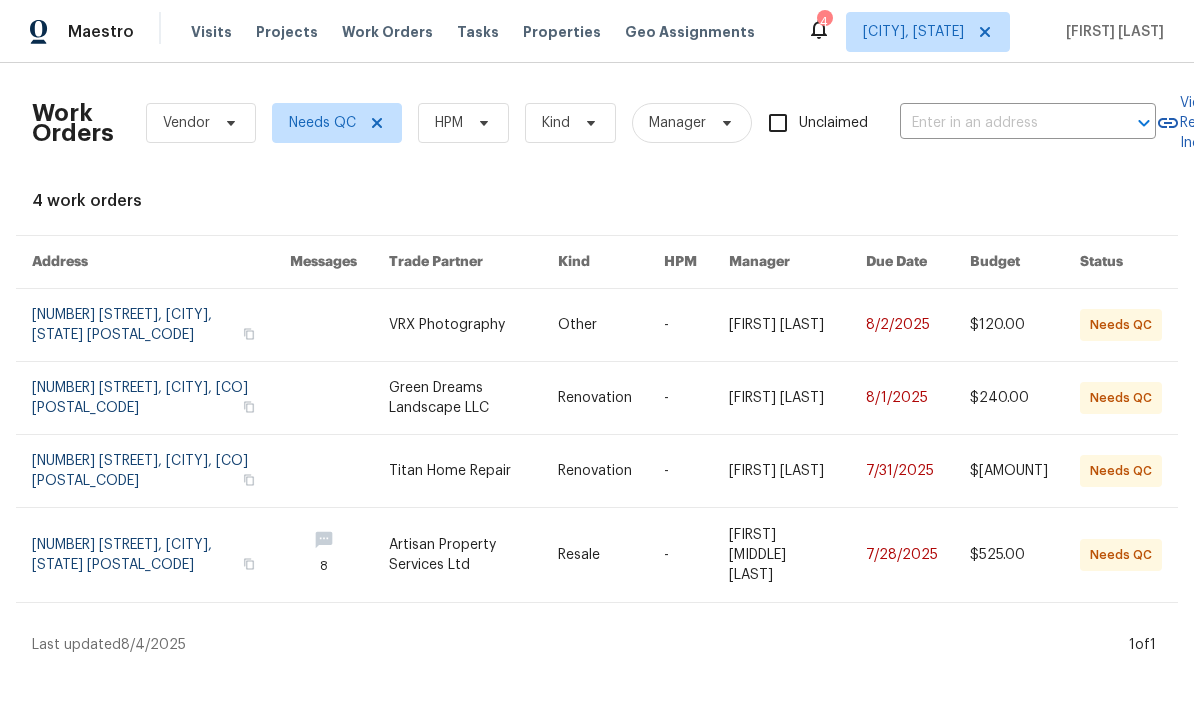 click at bounding box center [797, 398] 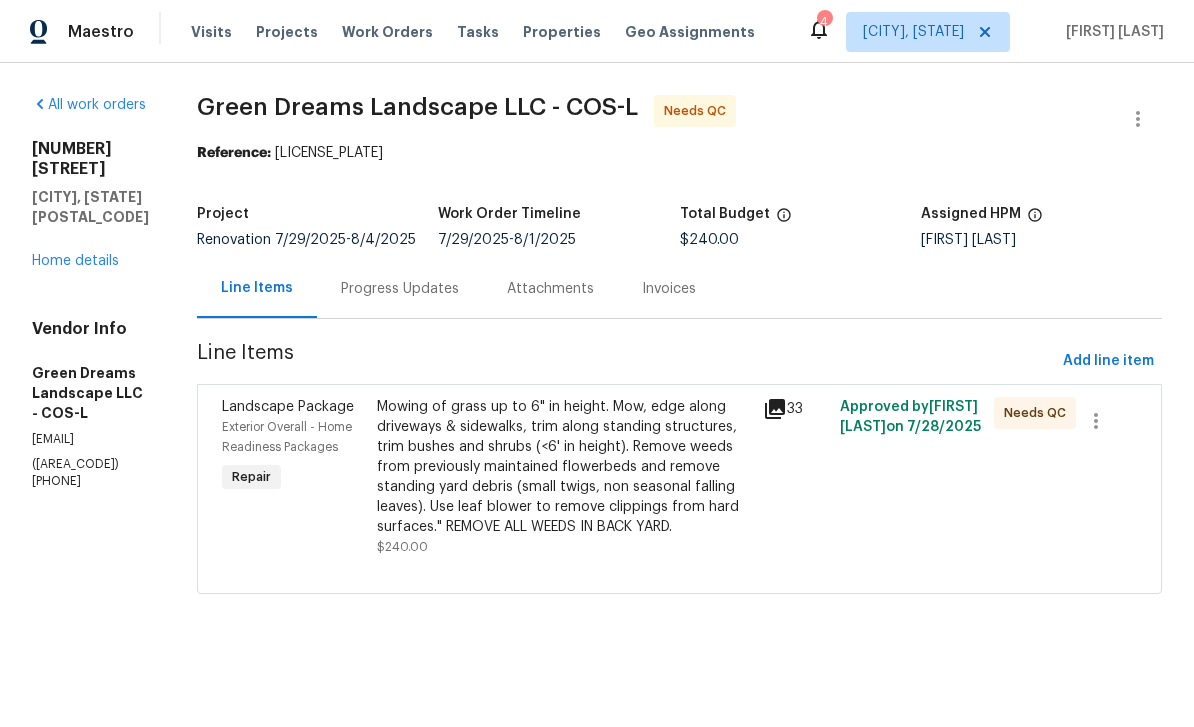 click on "Progress Updates" at bounding box center [400, 289] 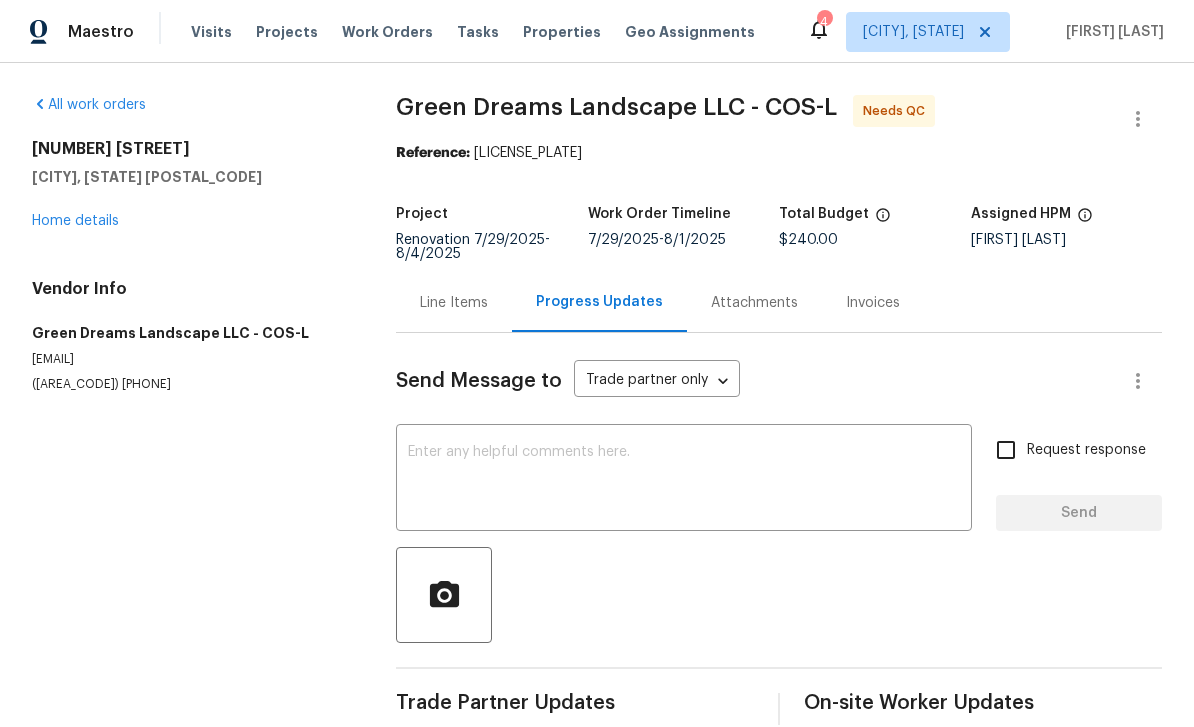 click on "Line Items" at bounding box center [454, 302] 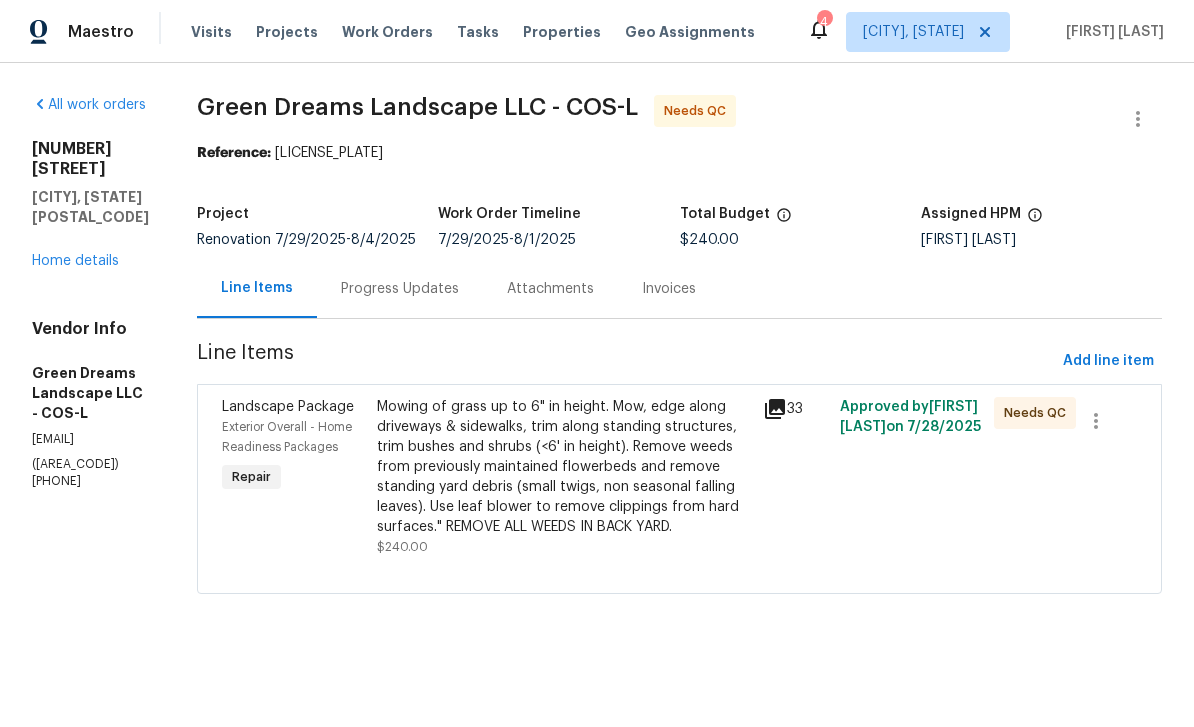 click on "Mowing of grass up to 6" in height. Mow, edge along driveways & sidewalks, trim along standing structures, trim bushes and shrubs (<6' in height). Remove weeds from previously maintained flowerbeds and remove standing yard debris (small twigs, non seasonal falling leaves).  Use leaf blower to remove clippings from hard surfaces."   REMOVE ALL WEEDS IN BACK YARD." at bounding box center [564, 467] 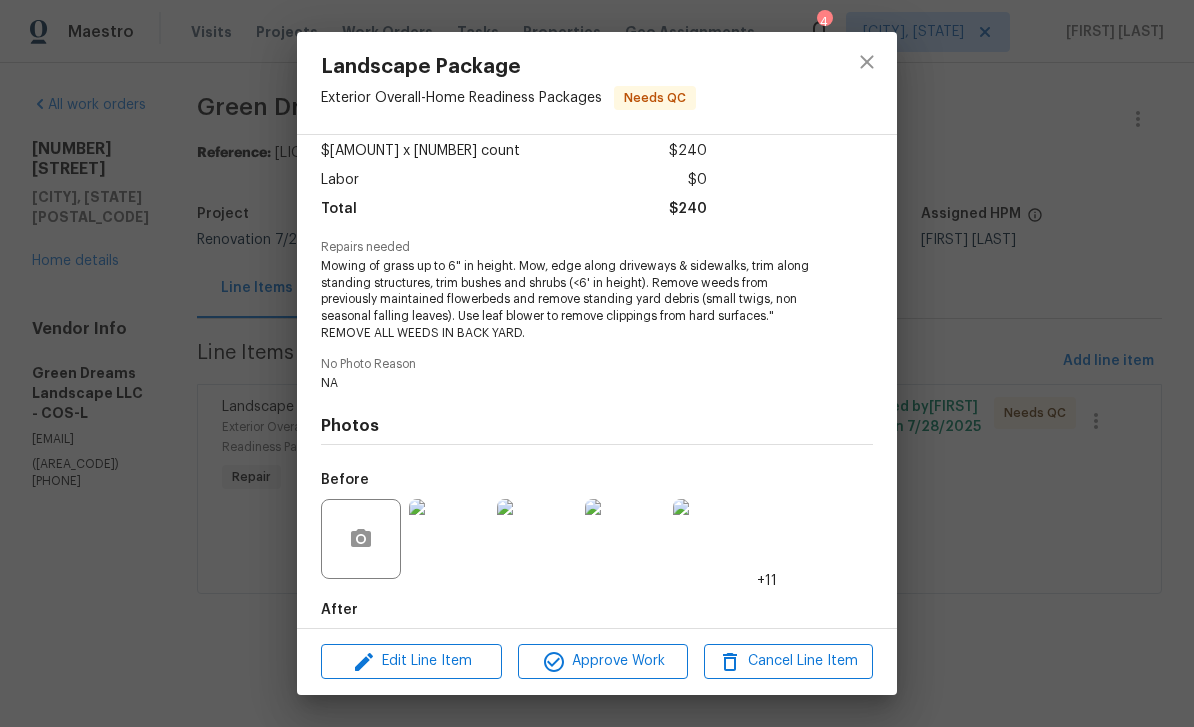 scroll, scrollTop: 161, scrollLeft: 0, axis: vertical 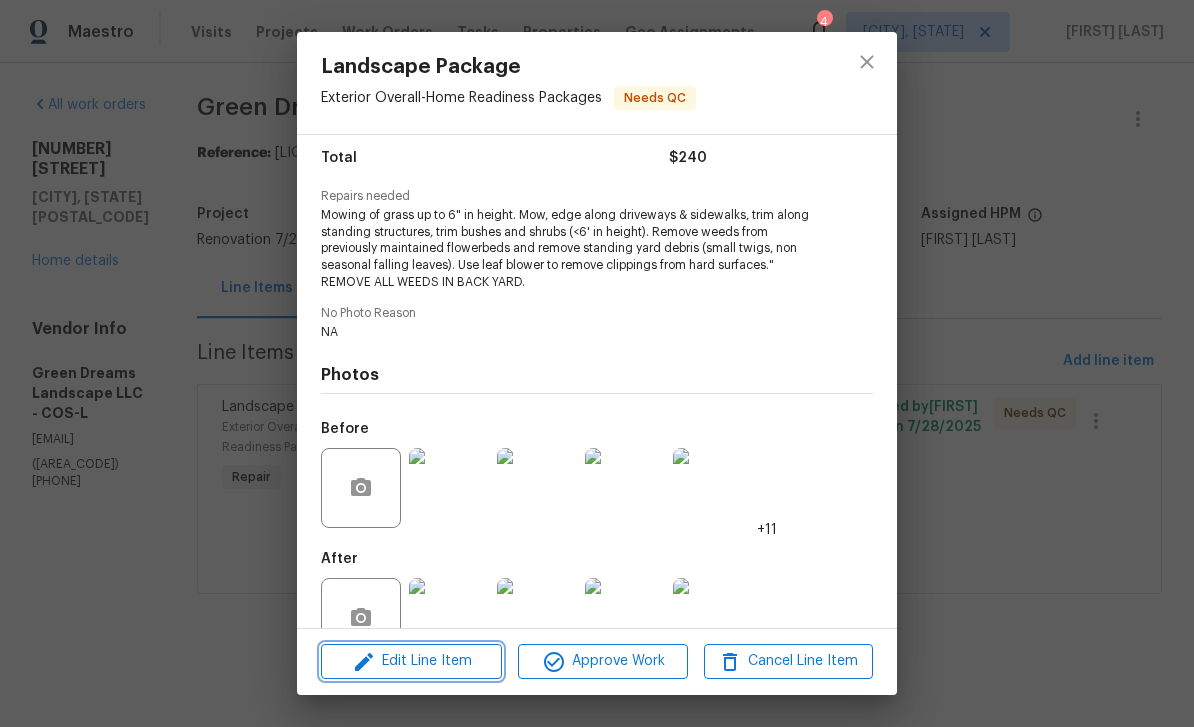 click on "Edit Line Item" at bounding box center (411, 661) 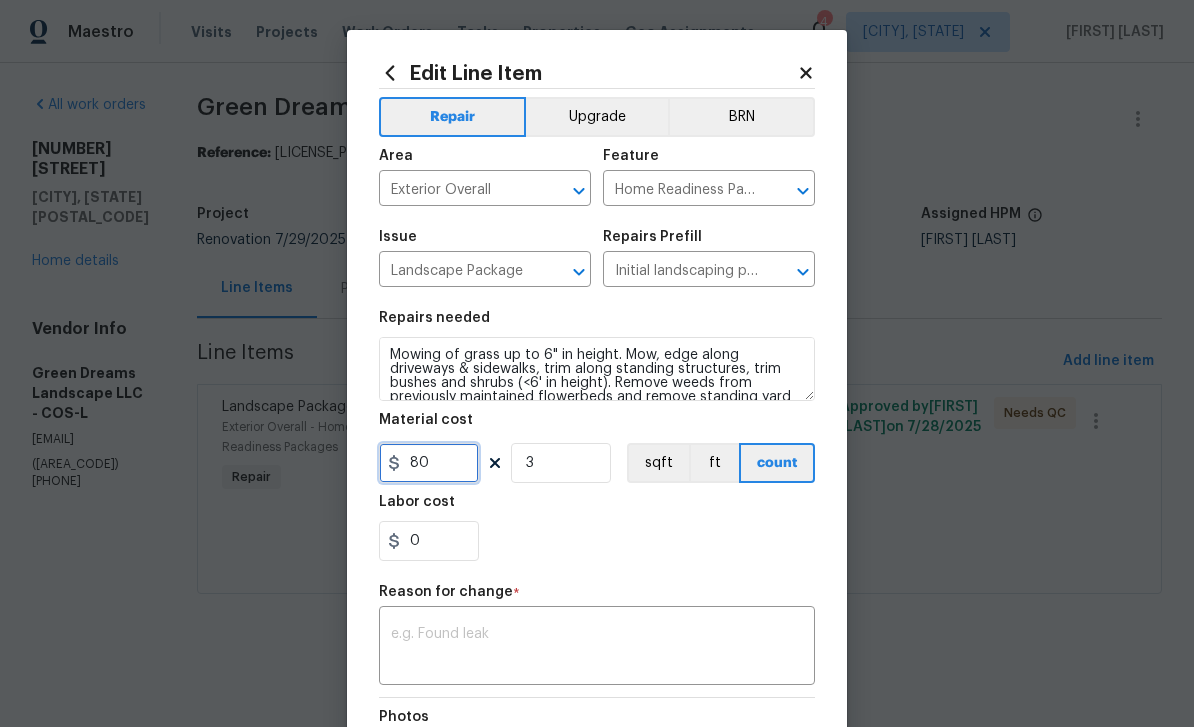 click on "80" at bounding box center (429, 463) 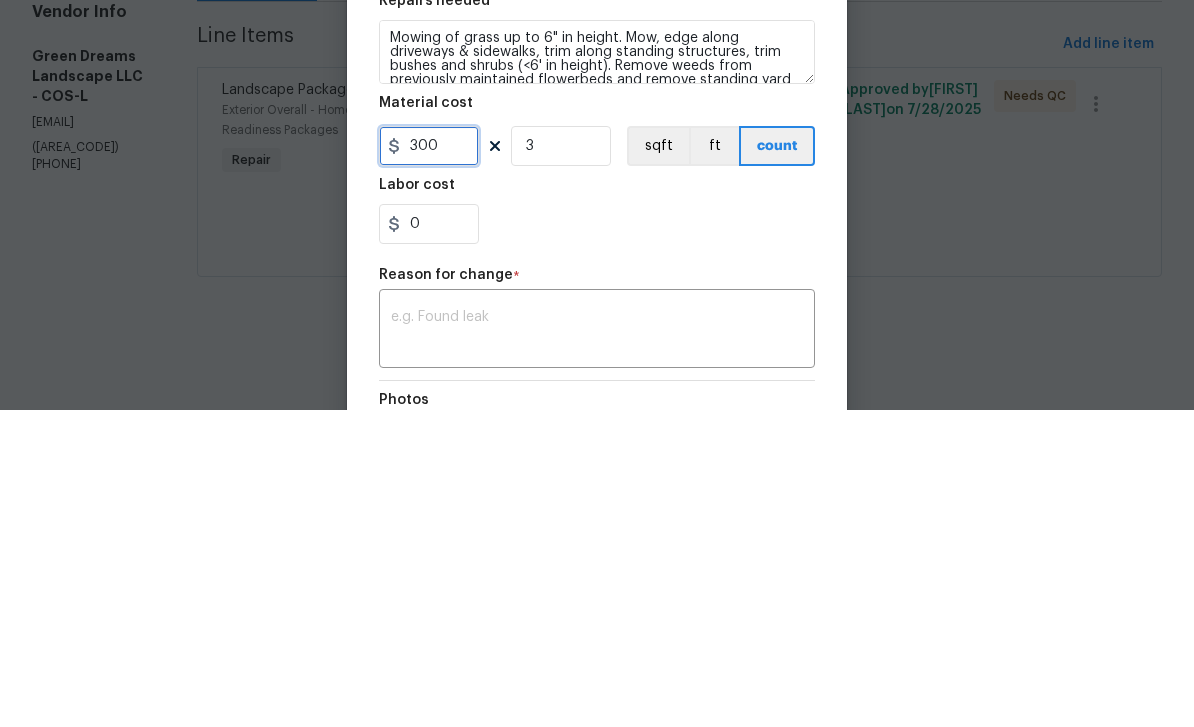 type on "300" 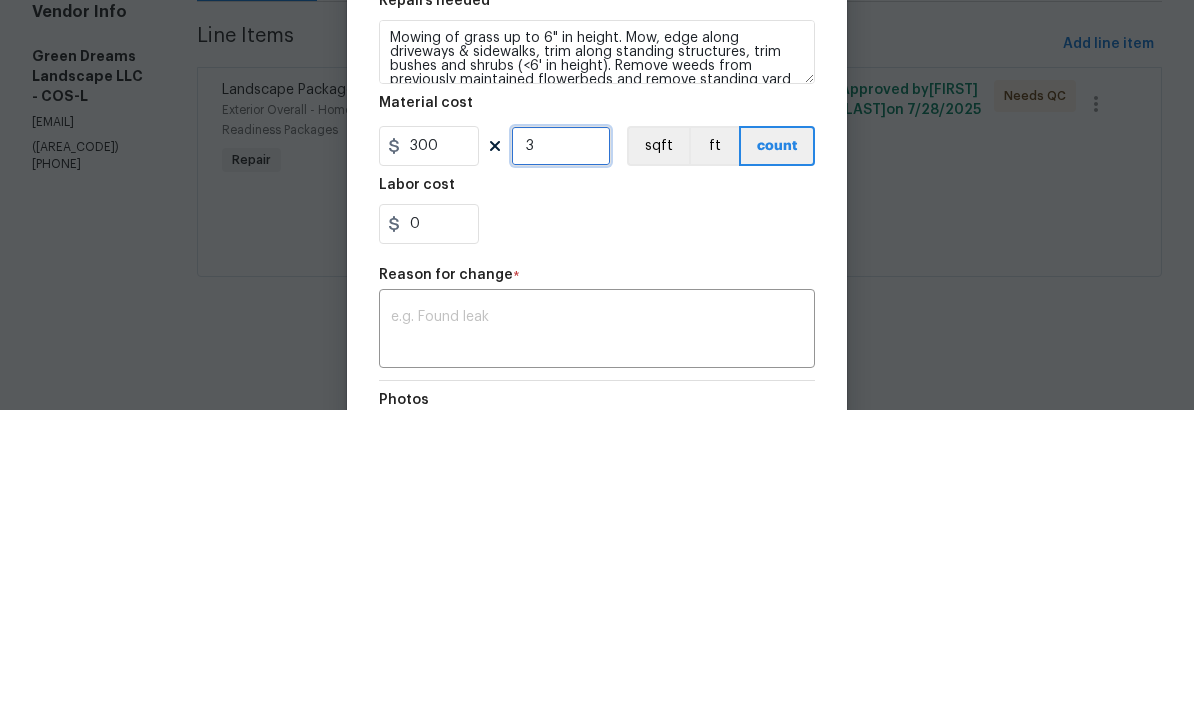 click on "3" at bounding box center (561, 463) 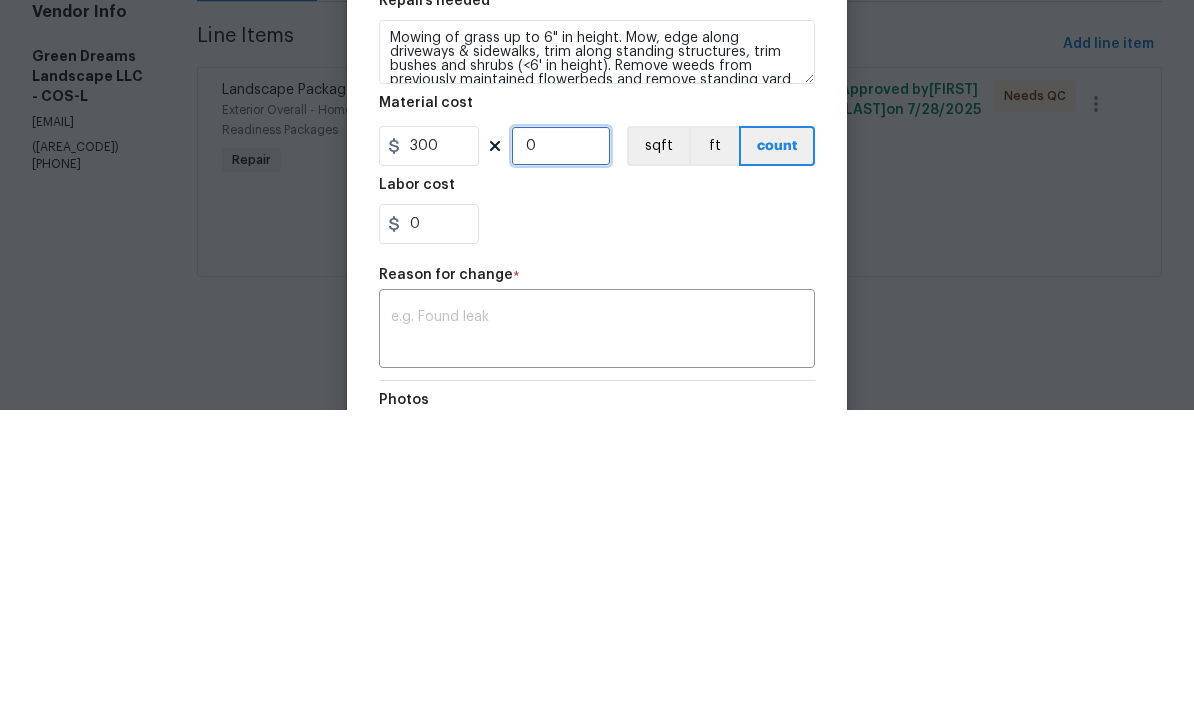 type on "1" 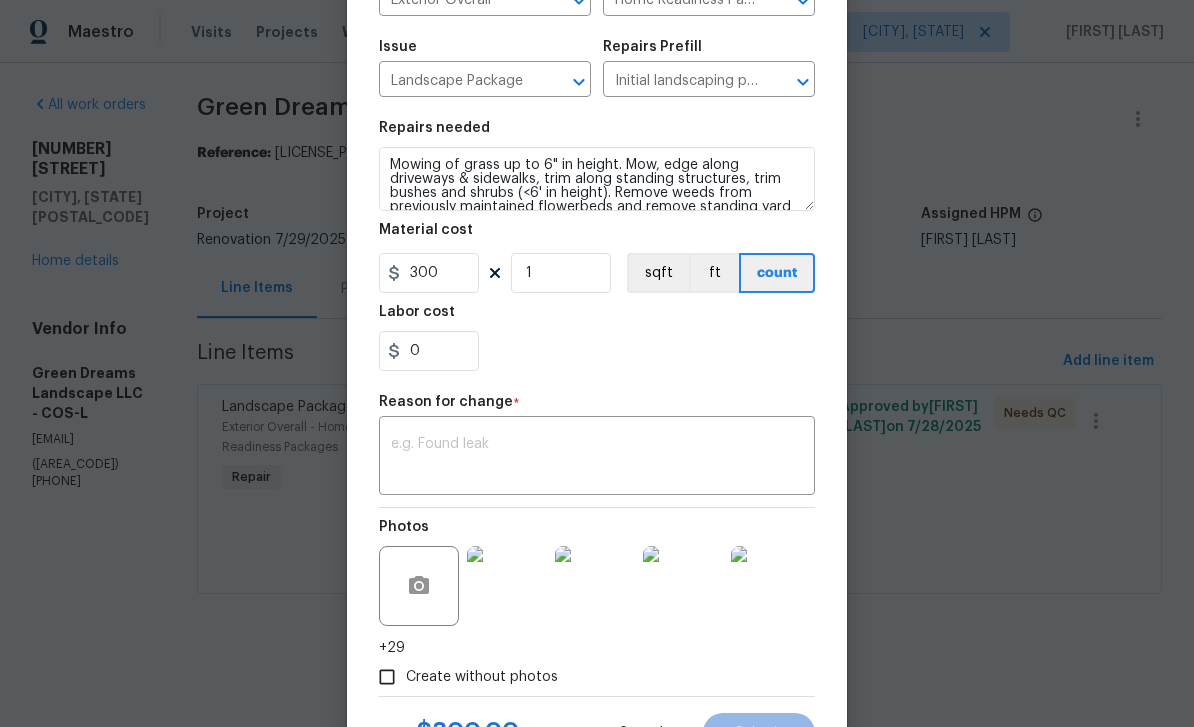 scroll, scrollTop: 271, scrollLeft: 0, axis: vertical 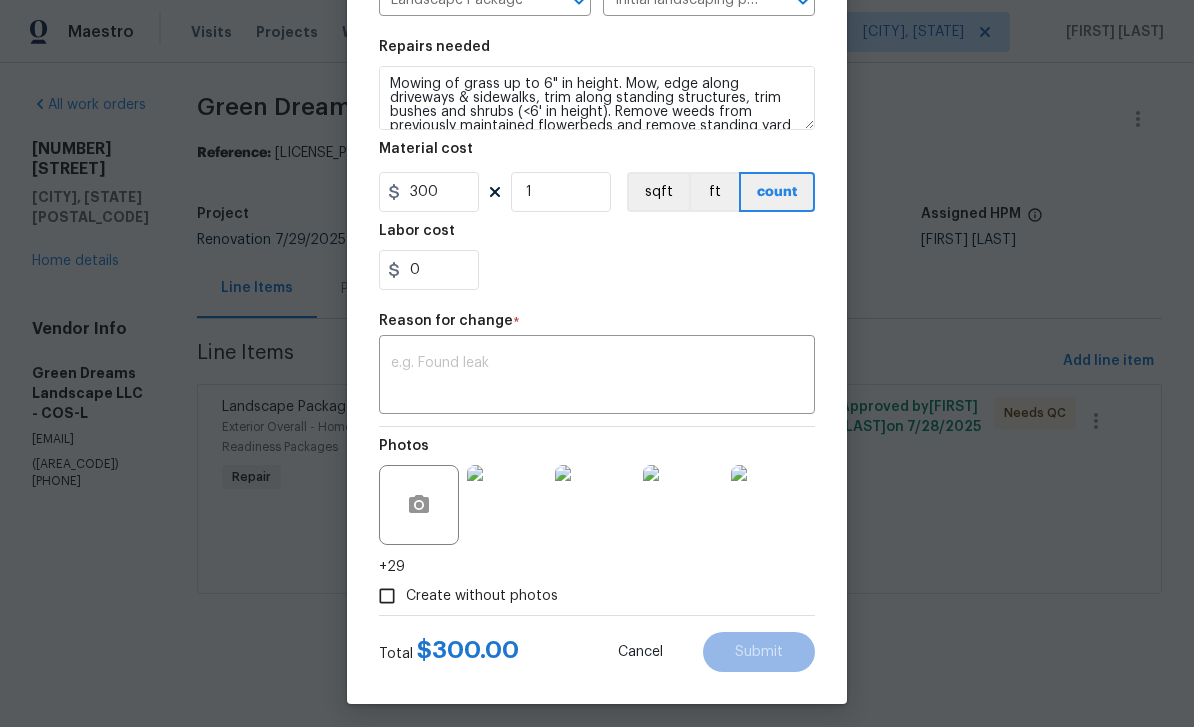 click on "Create without photos" at bounding box center (482, 596) 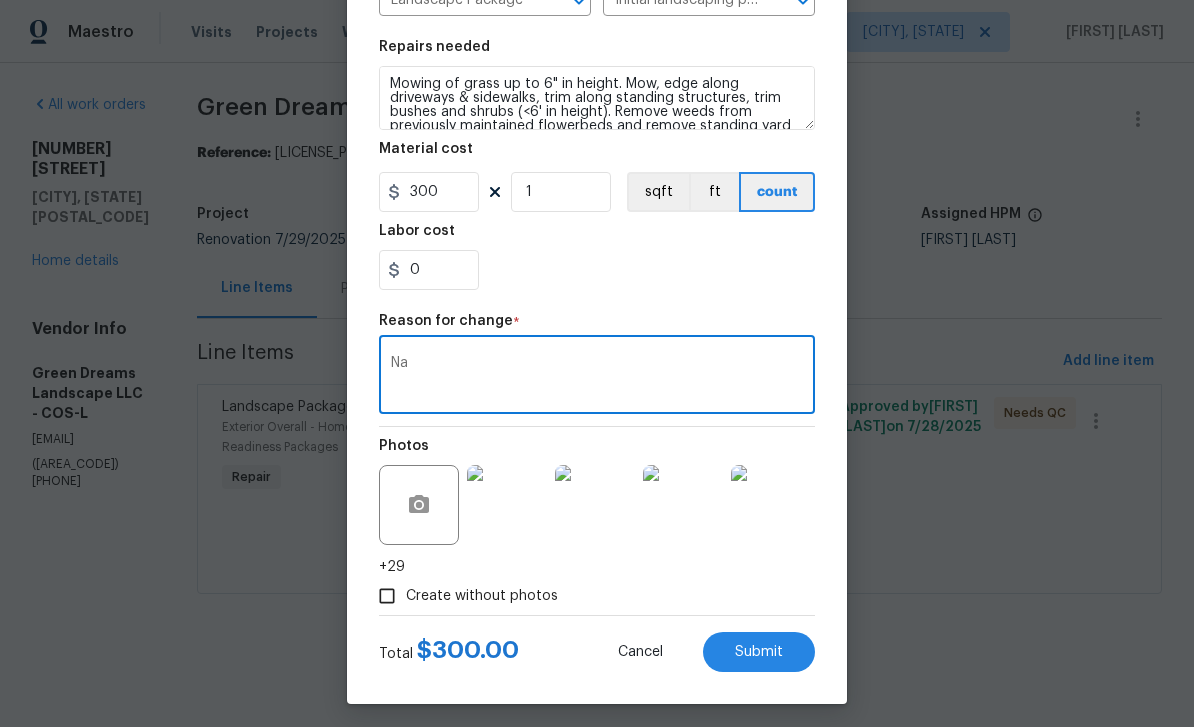 type on "Na" 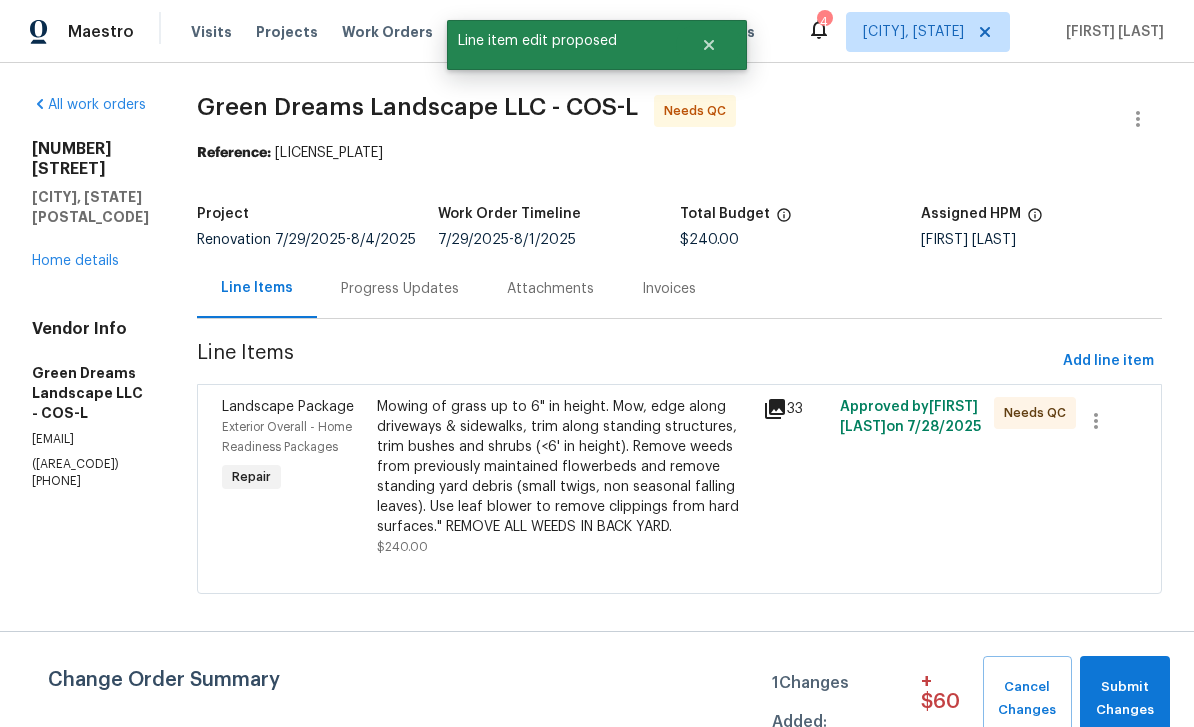 scroll, scrollTop: 0, scrollLeft: 0, axis: both 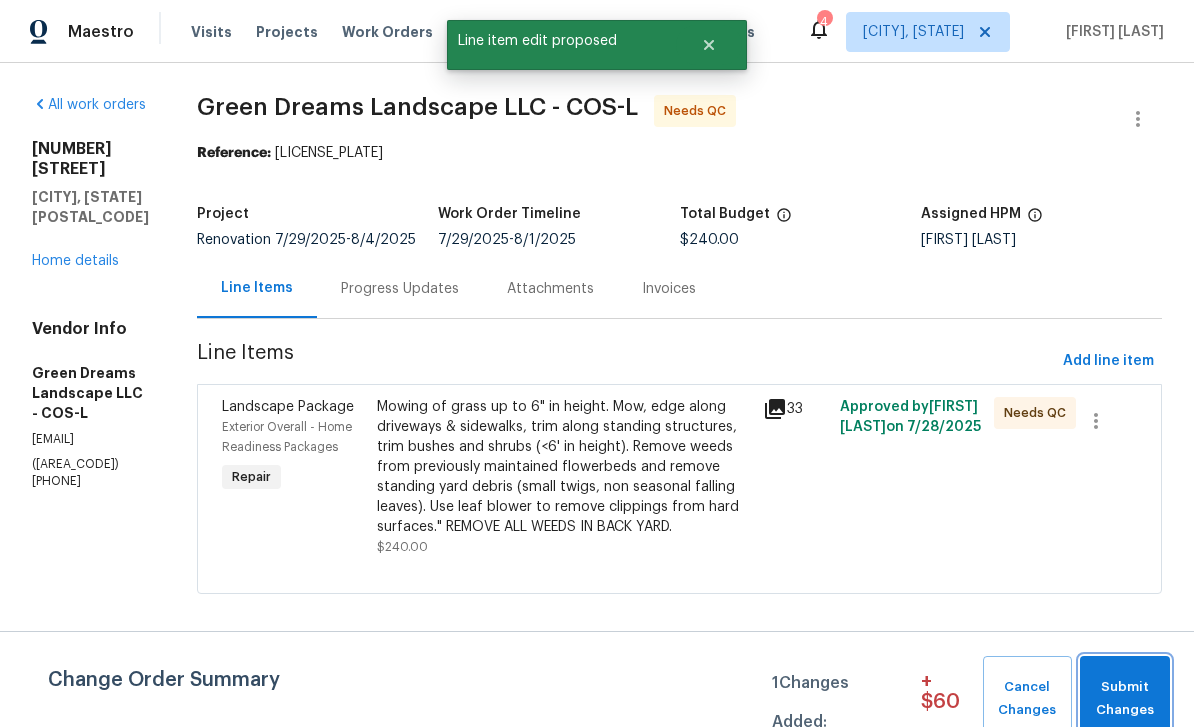 click on "Submit Changes" at bounding box center [1125, 699] 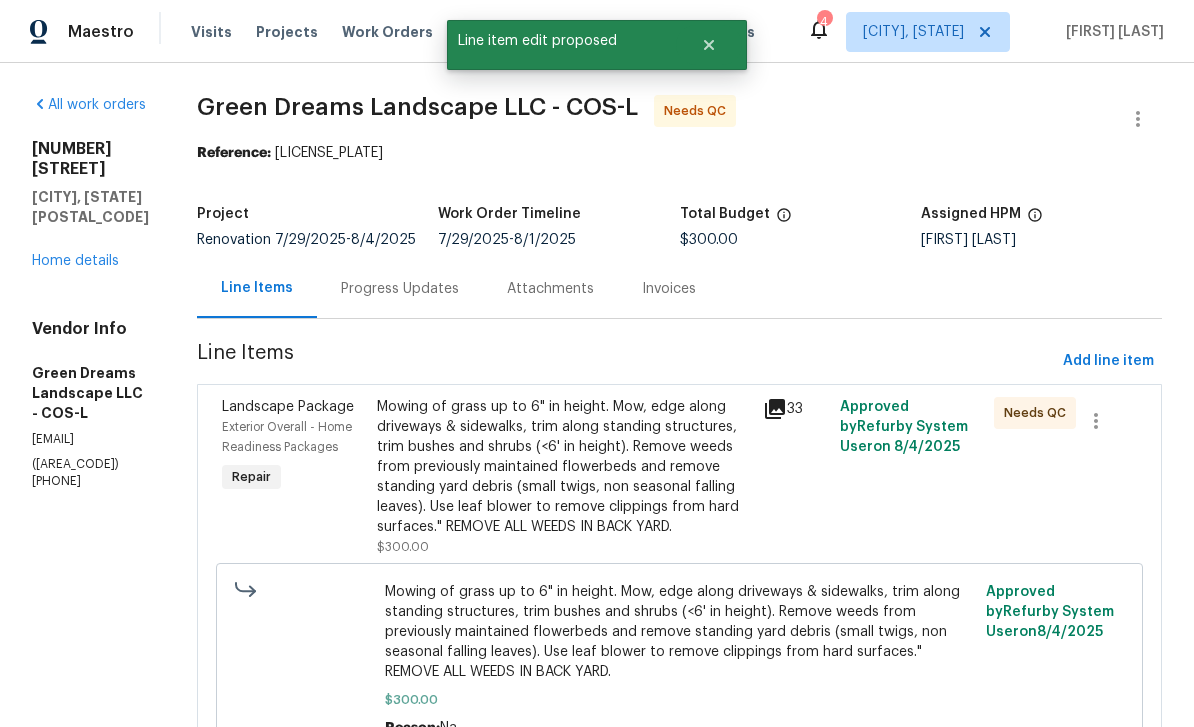 click on "Mowing of grass up to 6" in height. Mow, edge along driveways & sidewalks, trim along standing structures, trim bushes and shrubs (<6' in height). Remove weeds from previously maintained flowerbeds and remove standing yard debris (small twigs, non seasonal falling leaves).  Use leaf blower to remove clippings from hard surfaces."   REMOVE ALL WEEDS IN BACK YARD." at bounding box center (564, 467) 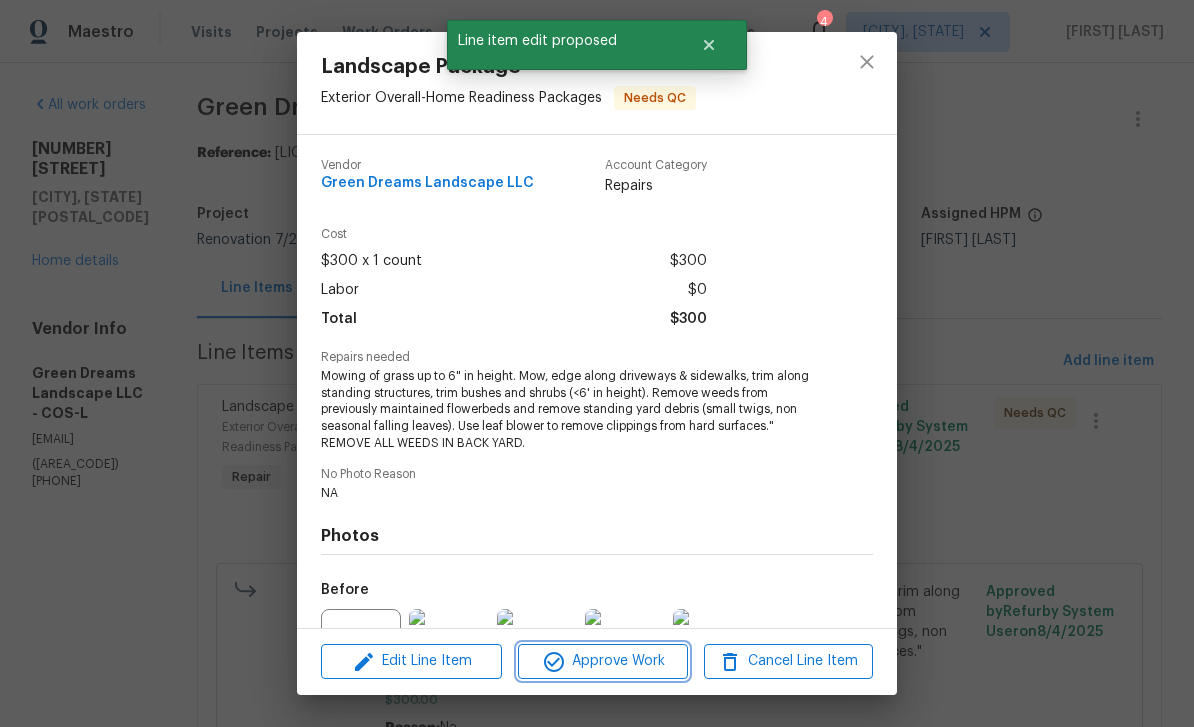click on "Approve Work" at bounding box center [602, 661] 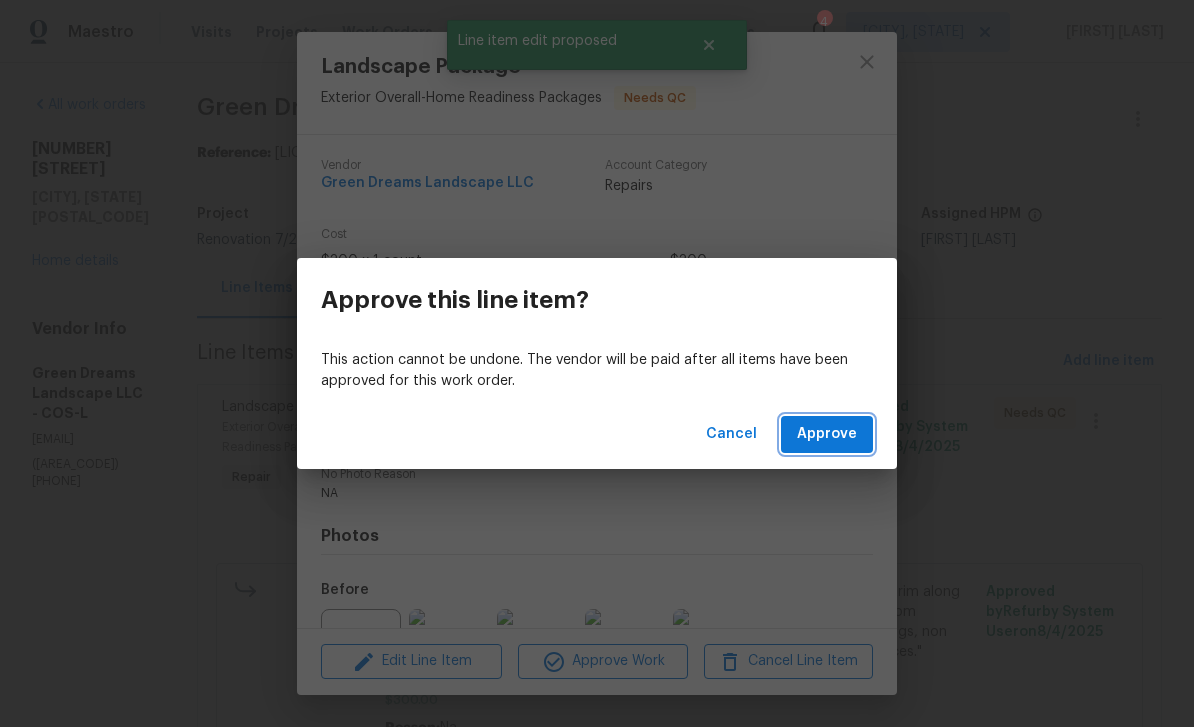 click on "Approve" at bounding box center [827, 434] 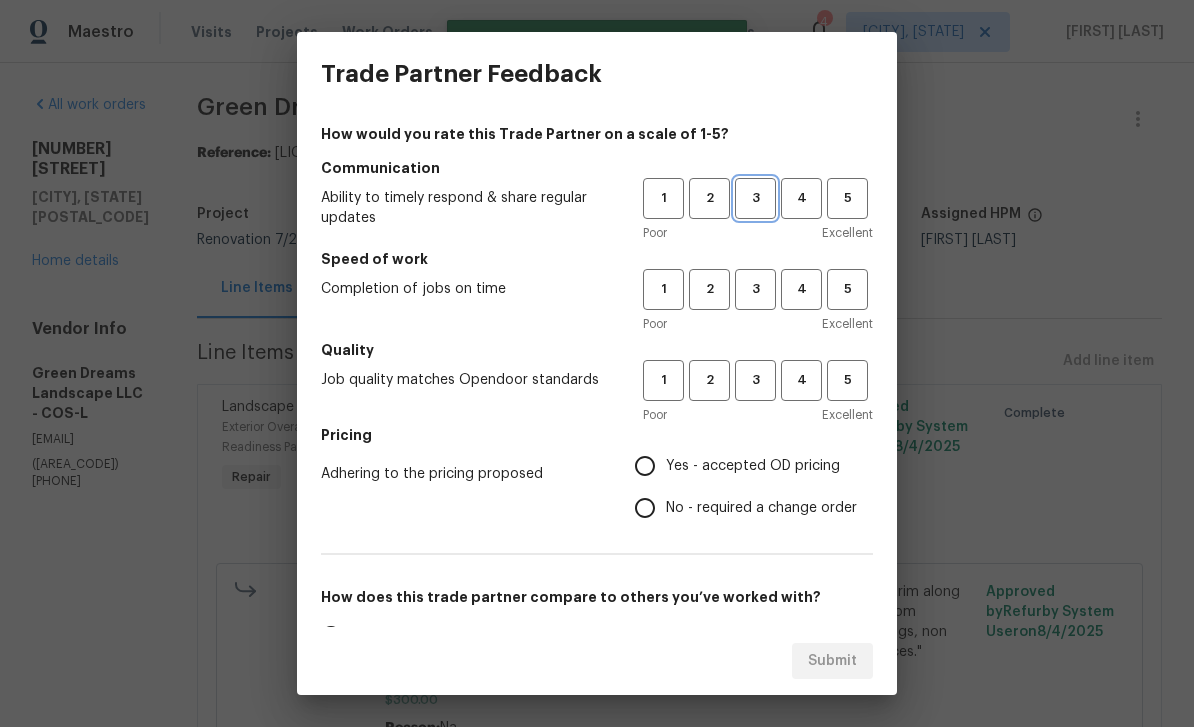 click on "3" at bounding box center (755, 198) 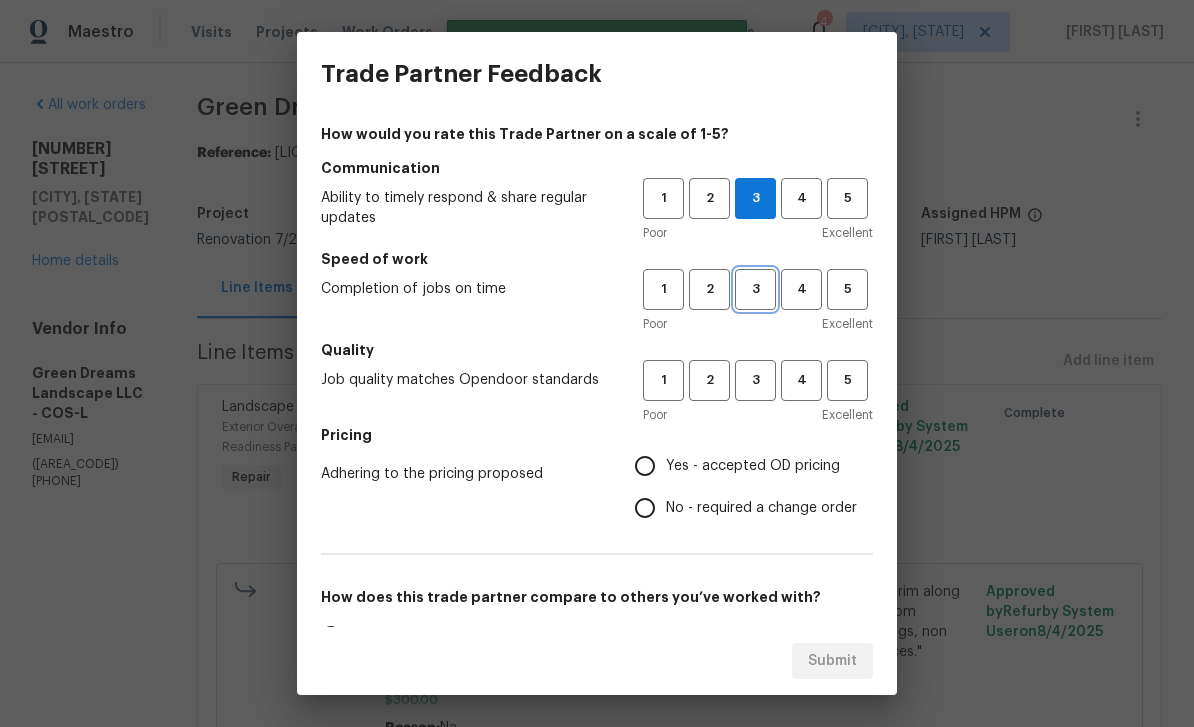 click on "3" at bounding box center (755, 289) 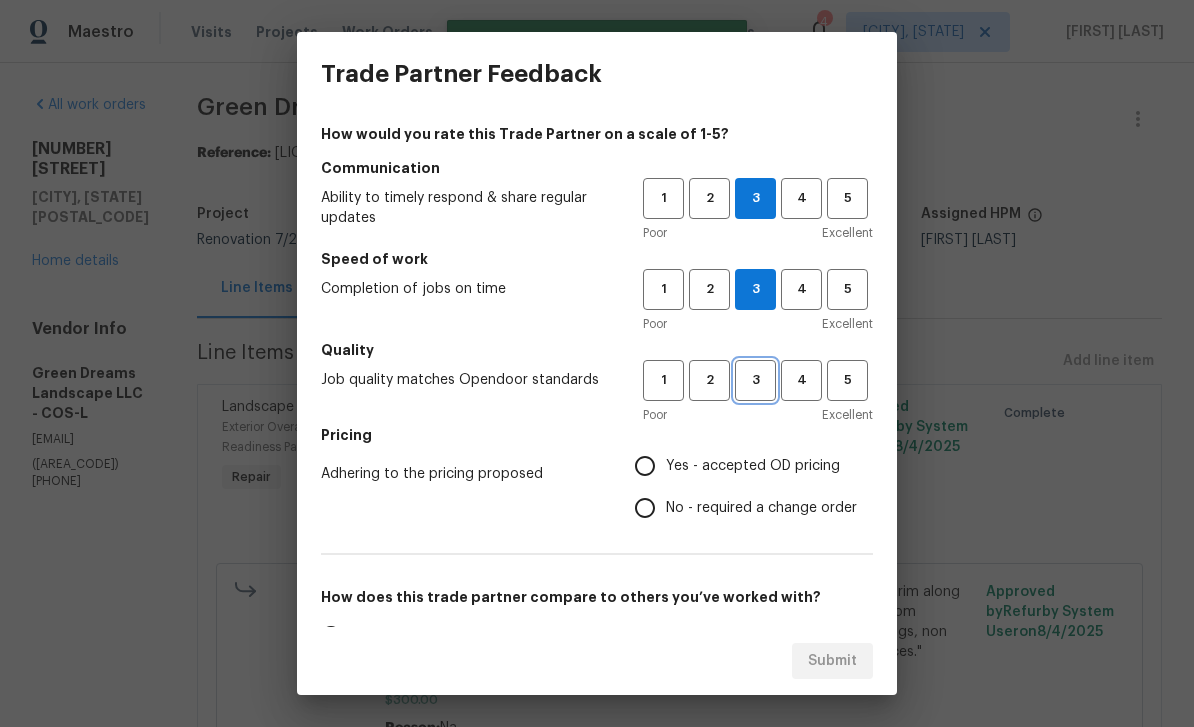 click on "3" at bounding box center [755, 380] 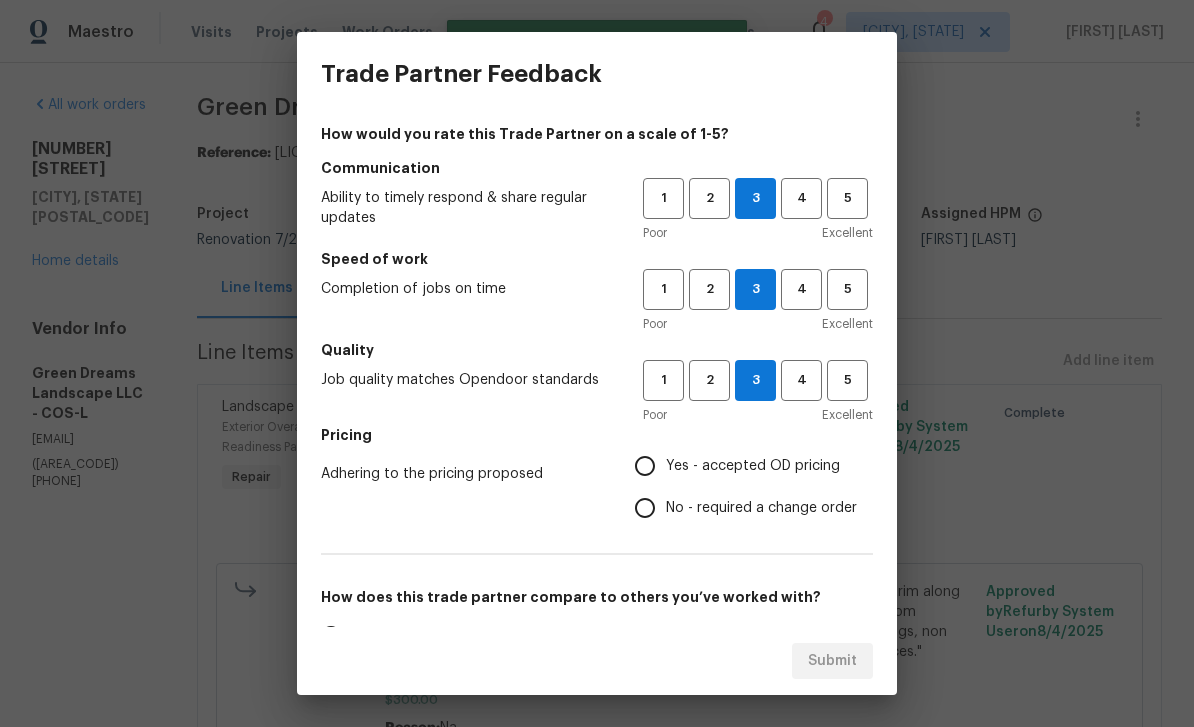 click on "Yes - accepted OD pricing" at bounding box center [645, 466] 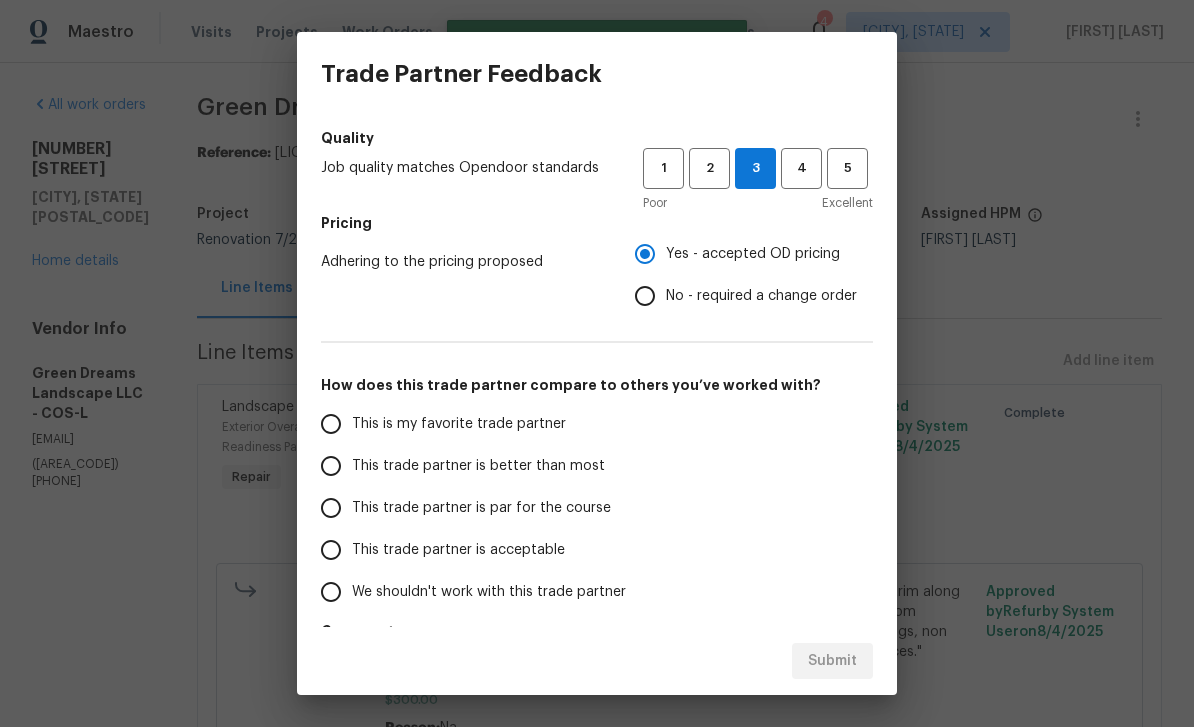 scroll, scrollTop: 233, scrollLeft: 0, axis: vertical 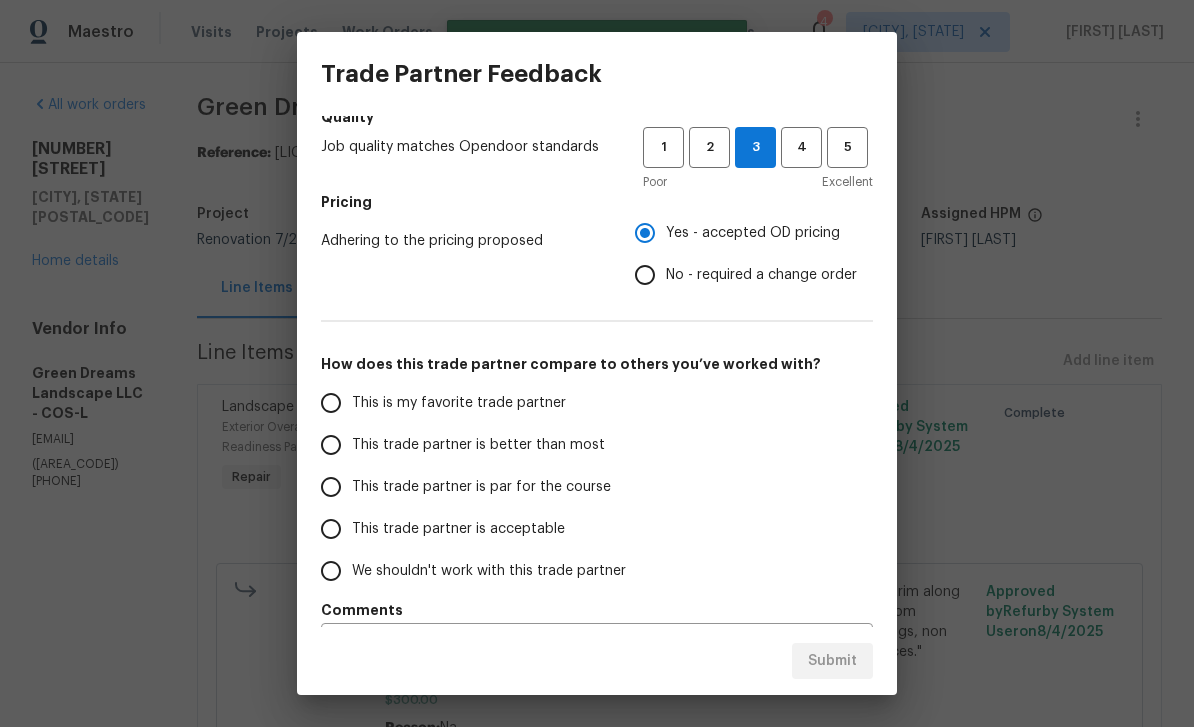 click on "This trade partner is par for the course" at bounding box center [481, 487] 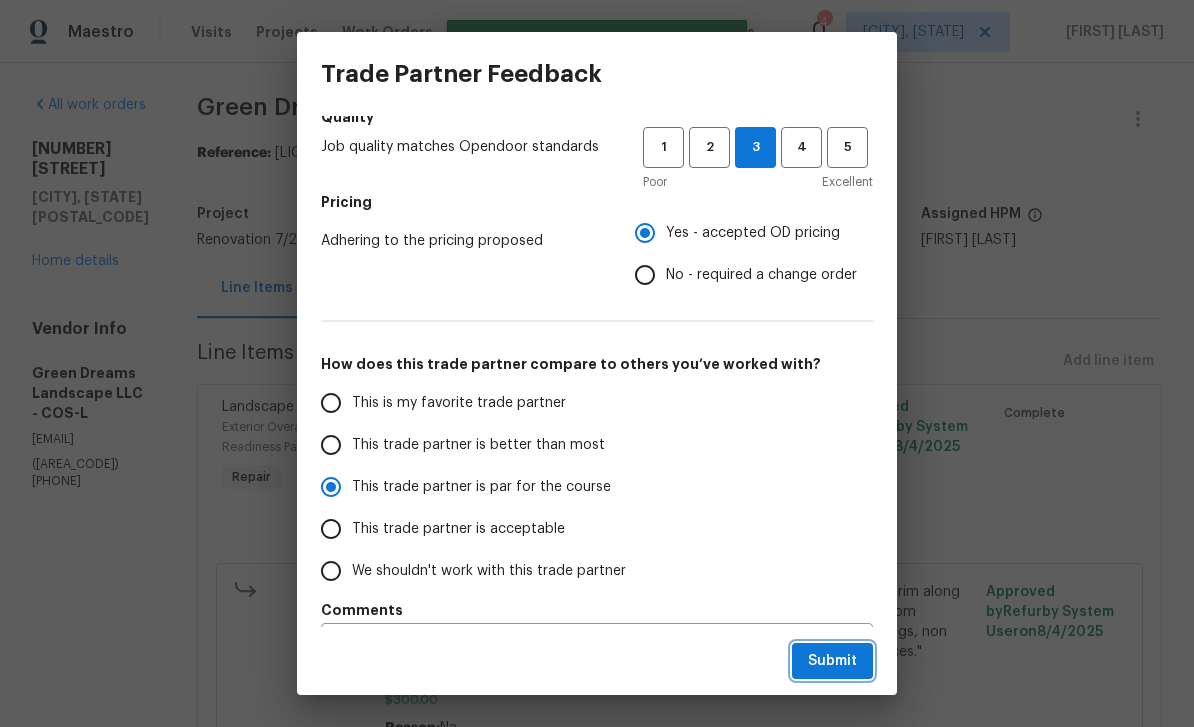 click on "Submit" at bounding box center [832, 661] 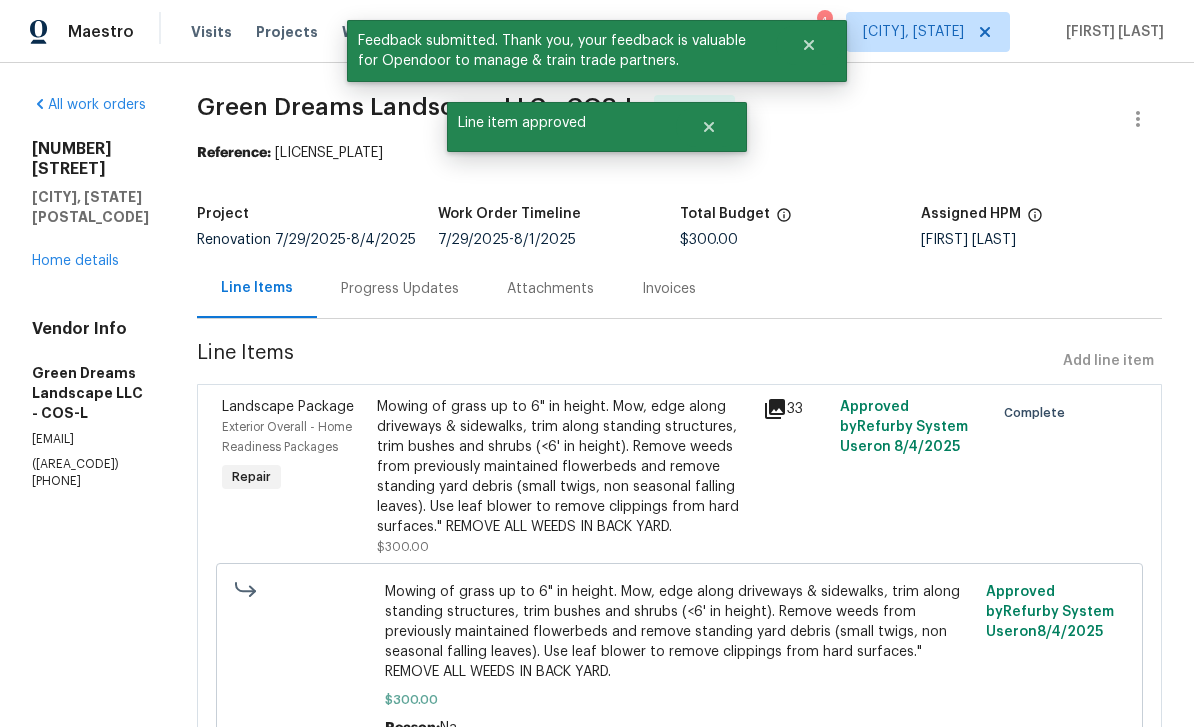 click on "Home details" at bounding box center [75, 261] 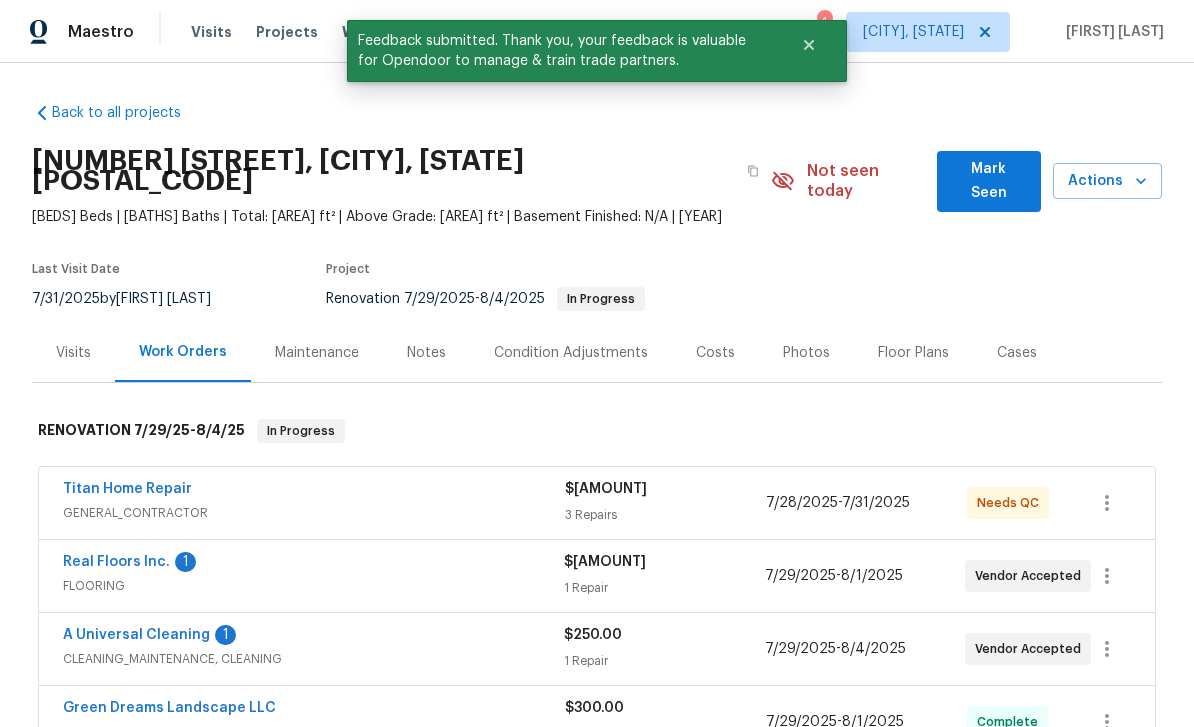 click on "$[AMOUNT]" at bounding box center (665, 489) 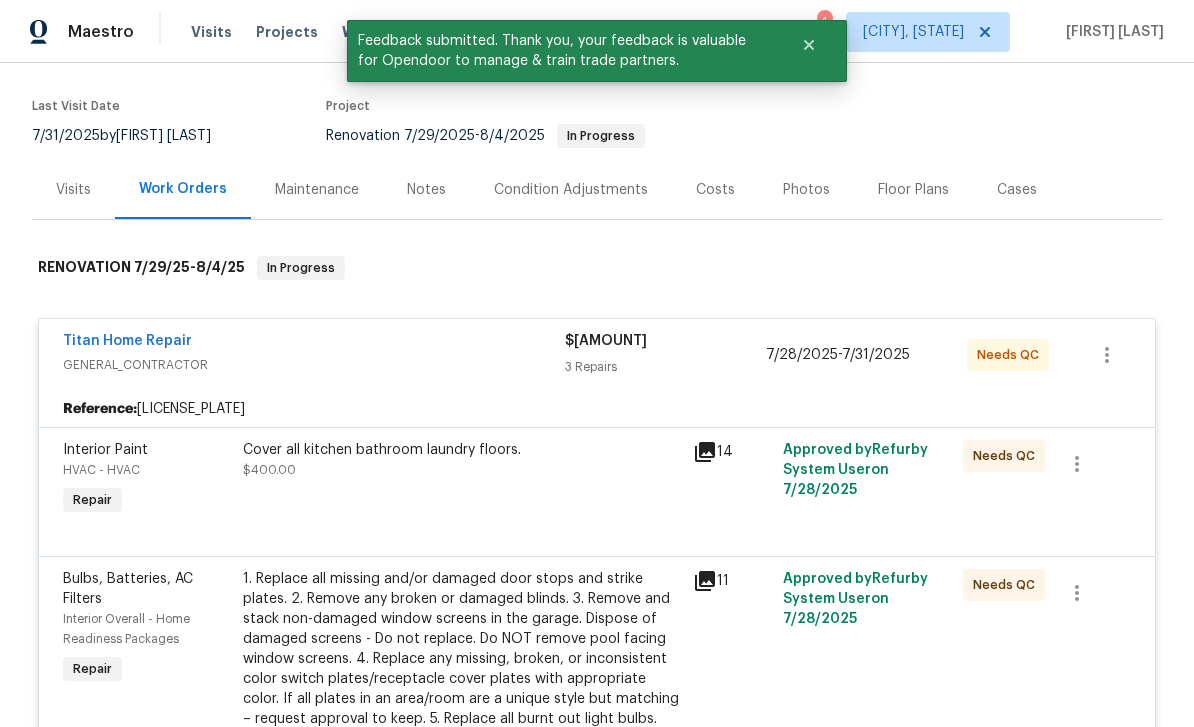 scroll, scrollTop: 197, scrollLeft: 0, axis: vertical 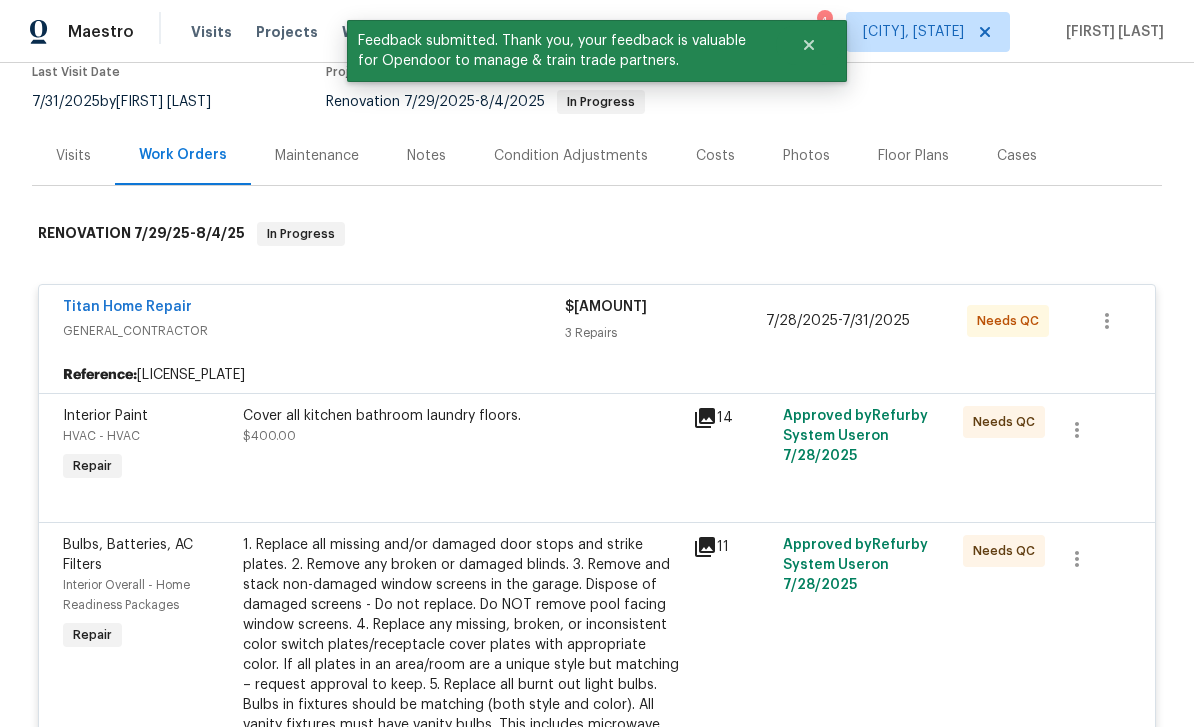 click on "Cover all kitchen bathroom laundry floors. $[AMOUNT]" at bounding box center [462, 446] 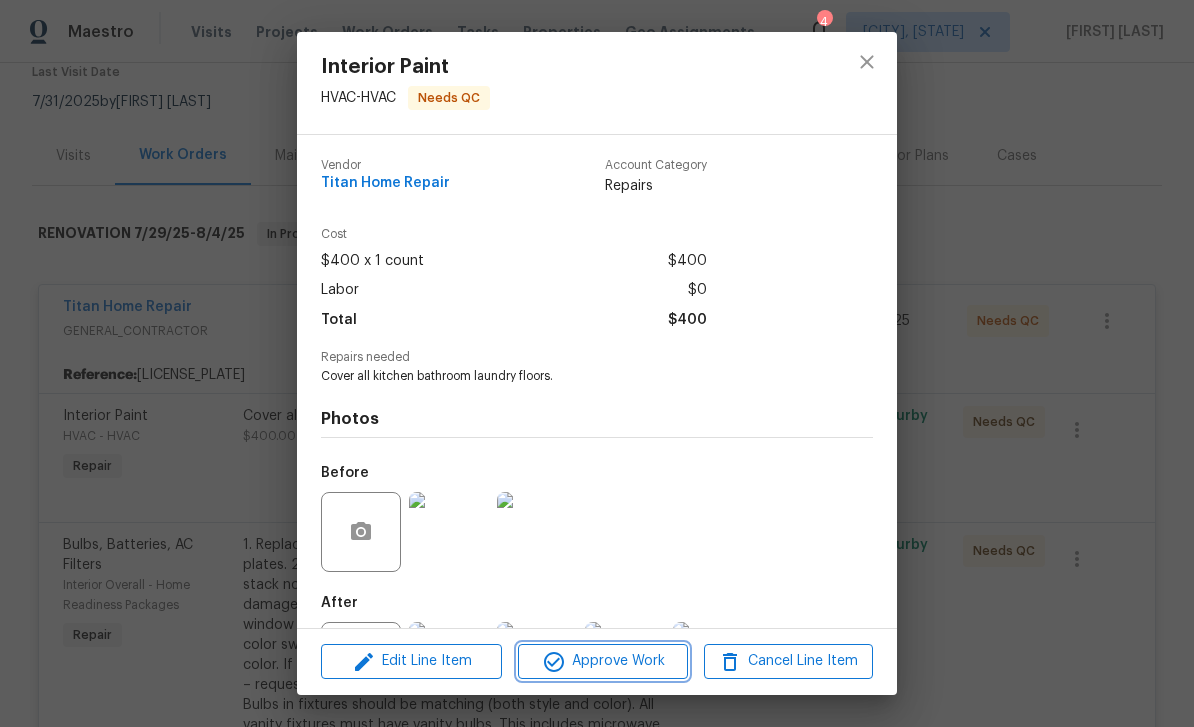 click on "Approve Work" at bounding box center [602, 661] 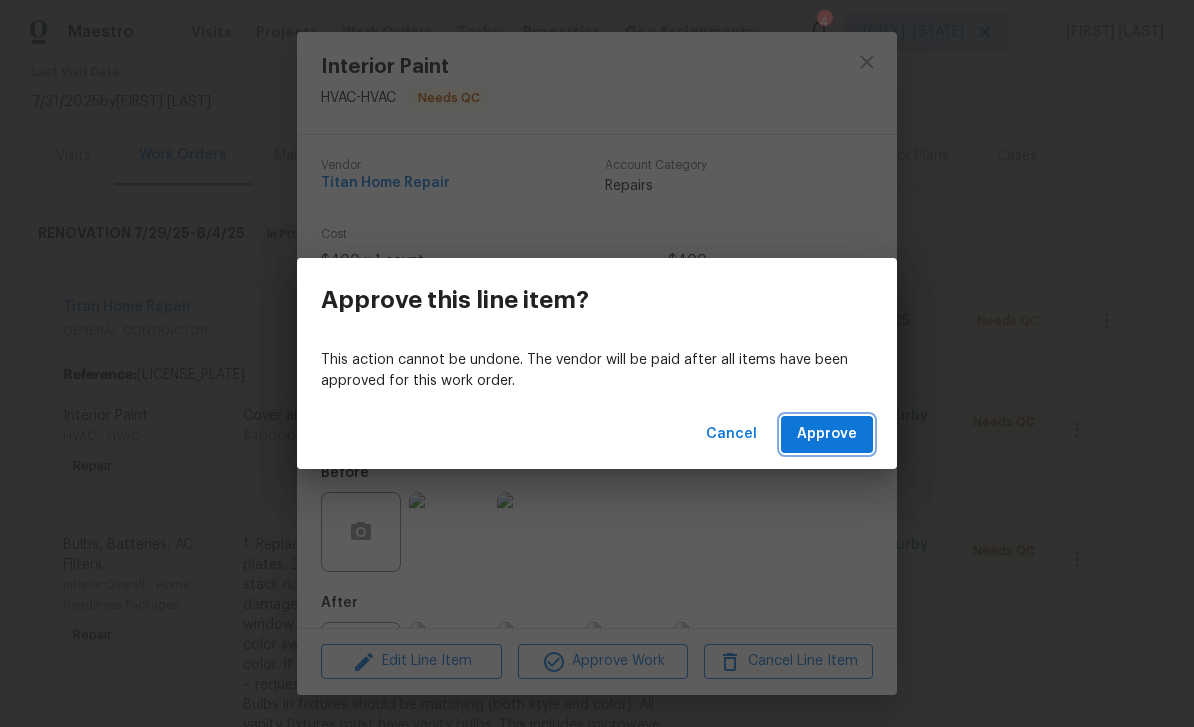 click on "Approve" at bounding box center [827, 434] 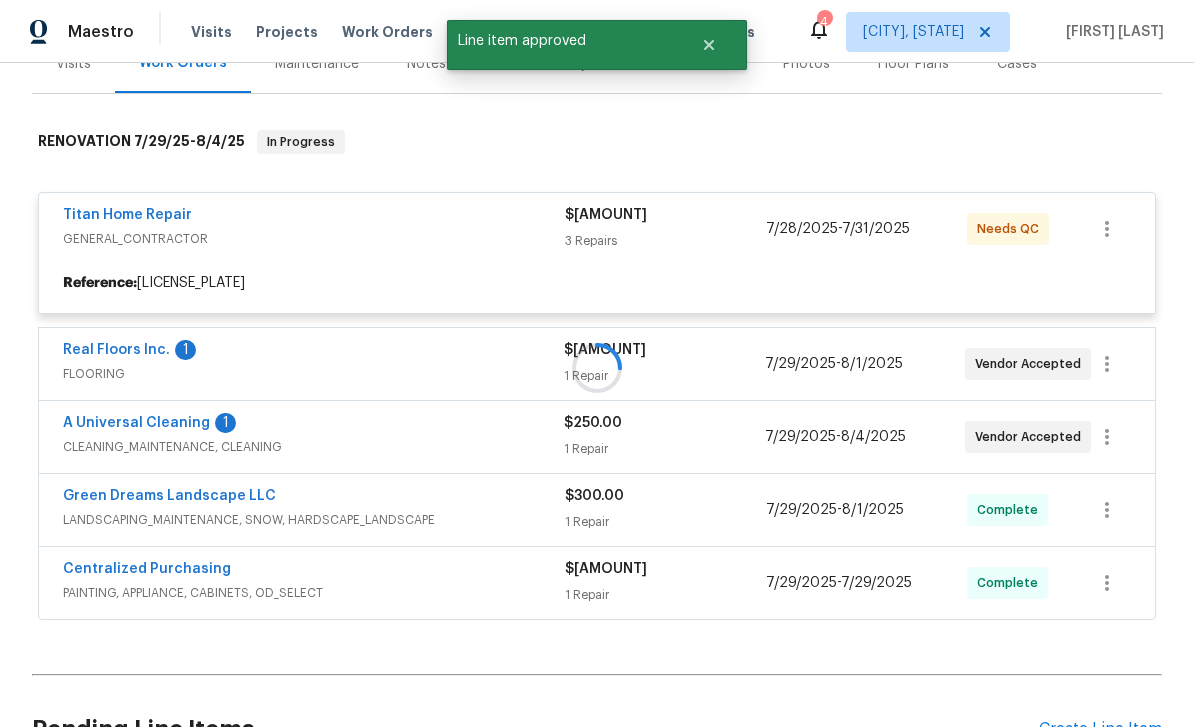 scroll, scrollTop: 364, scrollLeft: 0, axis: vertical 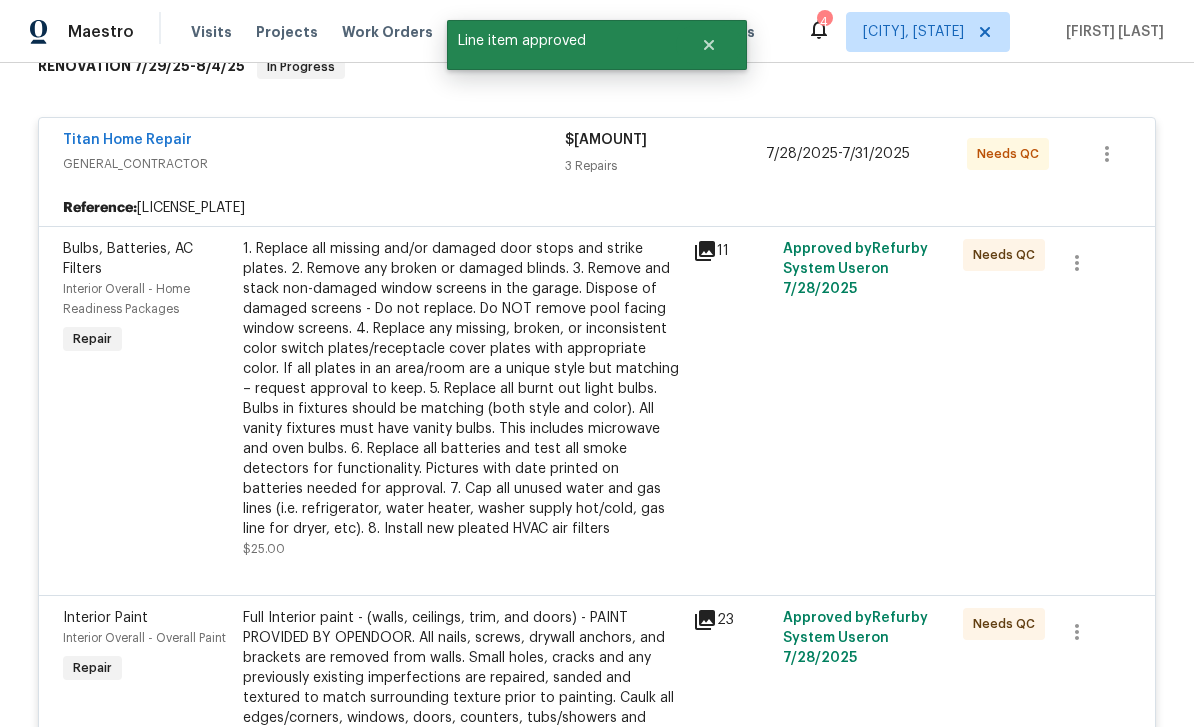 click on "1. Replace all missing and/or damaged door stops and strike plates.  2. Remove any broken or damaged blinds.  3. Remove and stack non-damaged window screens in the garage. Dispose of damaged screens - Do not replace. Do NOT remove pool facing window screens.  4. Replace any missing, broken, or inconsistent color switch plates/receptacle cover plates with appropriate color. If all plates in an area/room are a unique style but matching – request approval to keep.  5. Replace all burnt out light bulbs. Bulbs in fixtures should be matching (both style and color). All vanity fixtures must have vanity bulbs. This includes microwave and oven bulbs.  6. Replace all batteries and test all smoke detectors for functionality. Pictures with date printed on batteries needed for approval.  7. Cap all unused water and gas lines (i.e. refrigerator, water heater, washer supply hot/cold, gas line for dryer, etc).  8. Install new pleated HVAC air filters" at bounding box center (462, 389) 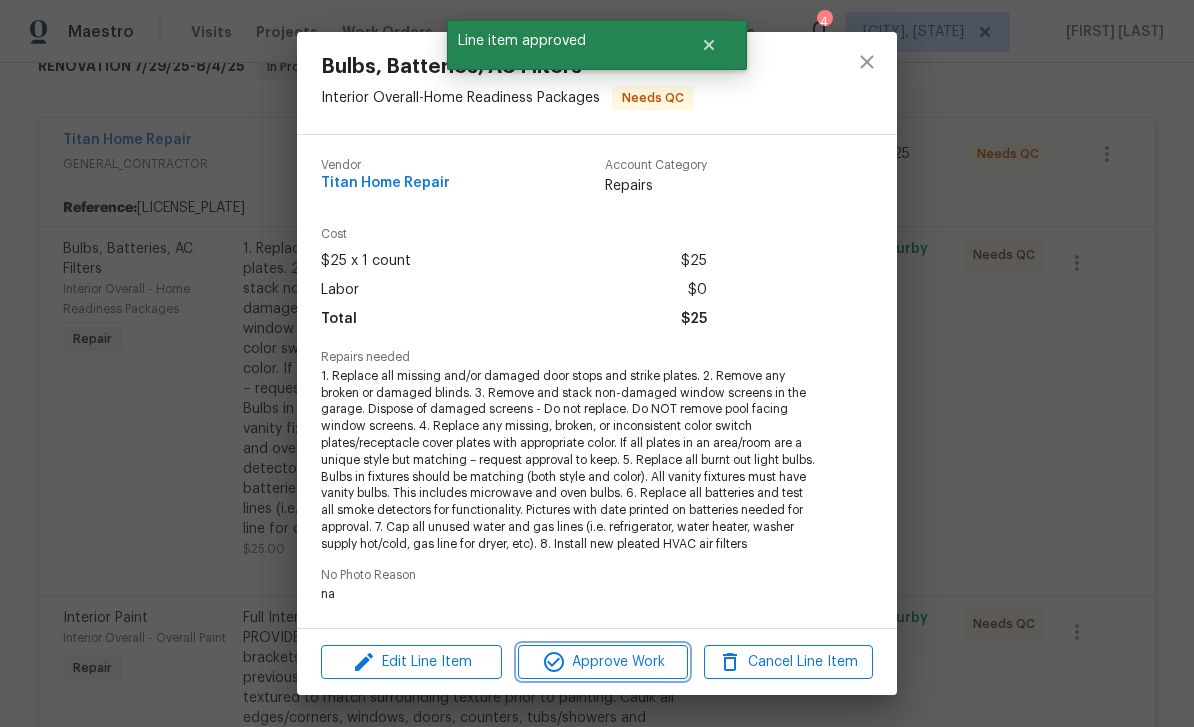 click on "Approve Work" at bounding box center (602, 662) 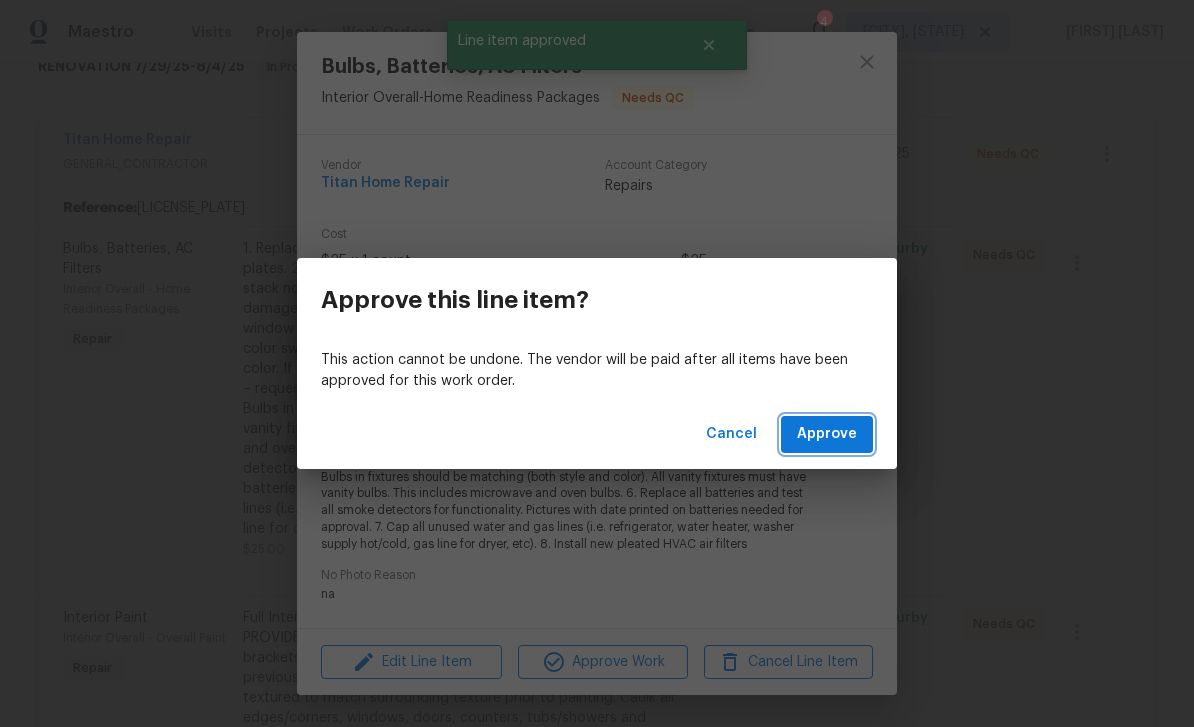 click on "Approve" at bounding box center [827, 434] 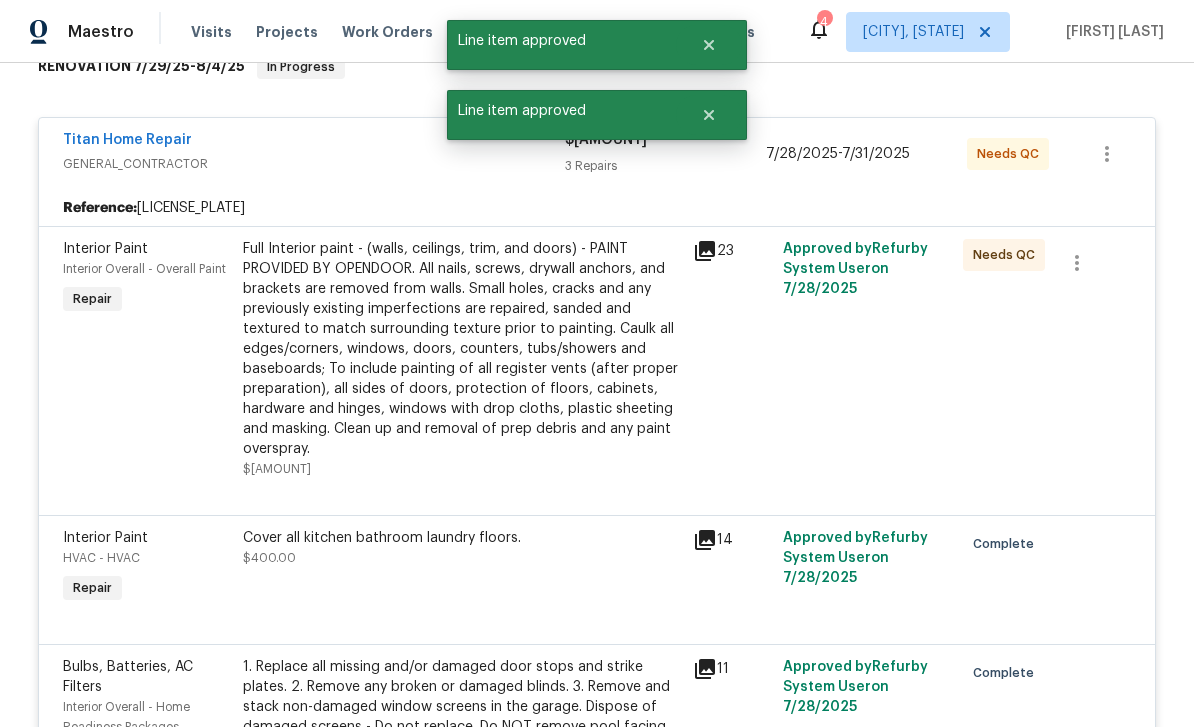 click on "Full Interior paint - (walls, ceilings, trim, and doors) - PAINT PROVIDED BY OPENDOOR. All nails, screws, drywall anchors, and brackets are removed from walls. Small holes, cracks and any previously existing imperfections are repaired, sanded and textured to match surrounding texture prior to painting. Caulk all edges/corners, windows, doors, counters, tubs/showers and baseboards; To include painting of all register vents (after proper preparation), all sides of doors, protection of floors, cabinets, hardware and hinges, windows with drop cloths, plastic sheeting and masking. Clean up and removal of prep debris and any paint overspray." at bounding box center [462, 349] 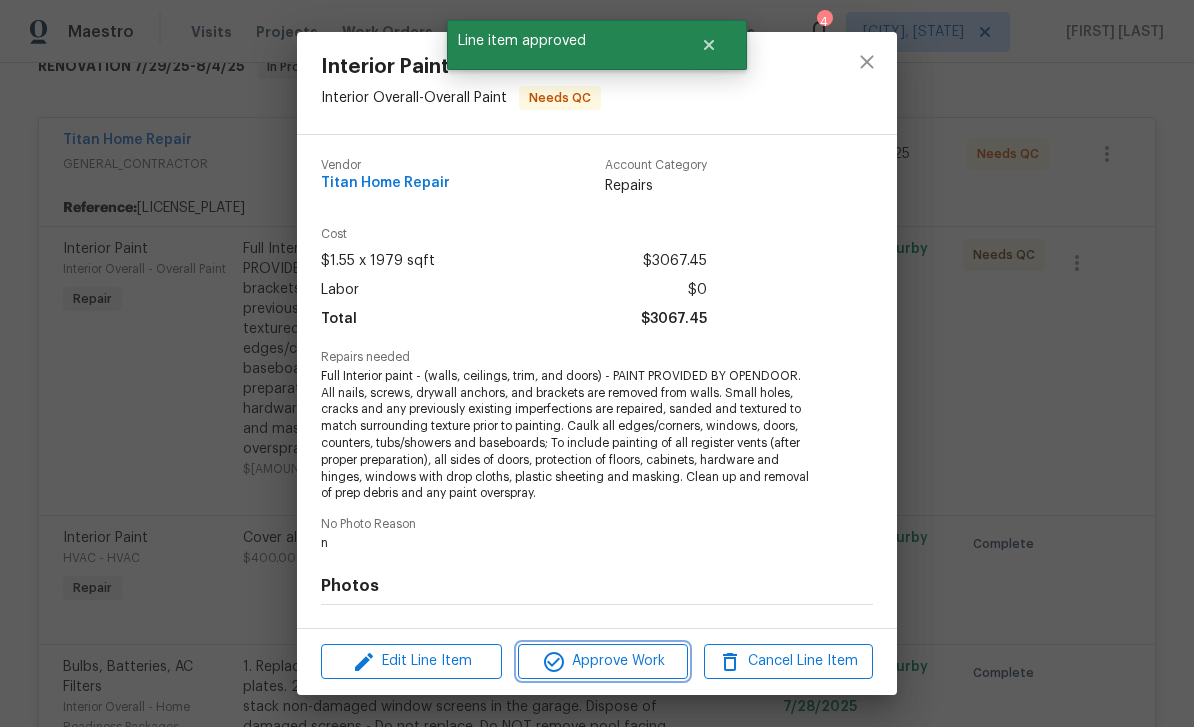 click on "Approve Work" at bounding box center (602, 661) 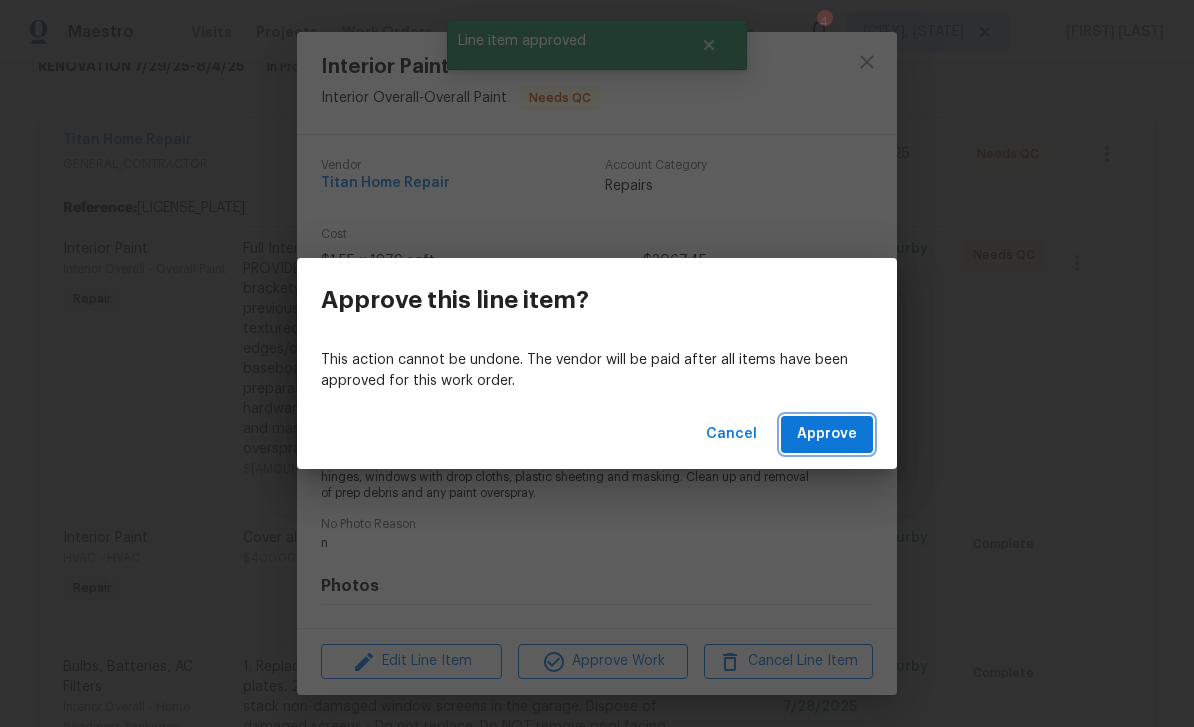 click on "Approve" at bounding box center [827, 434] 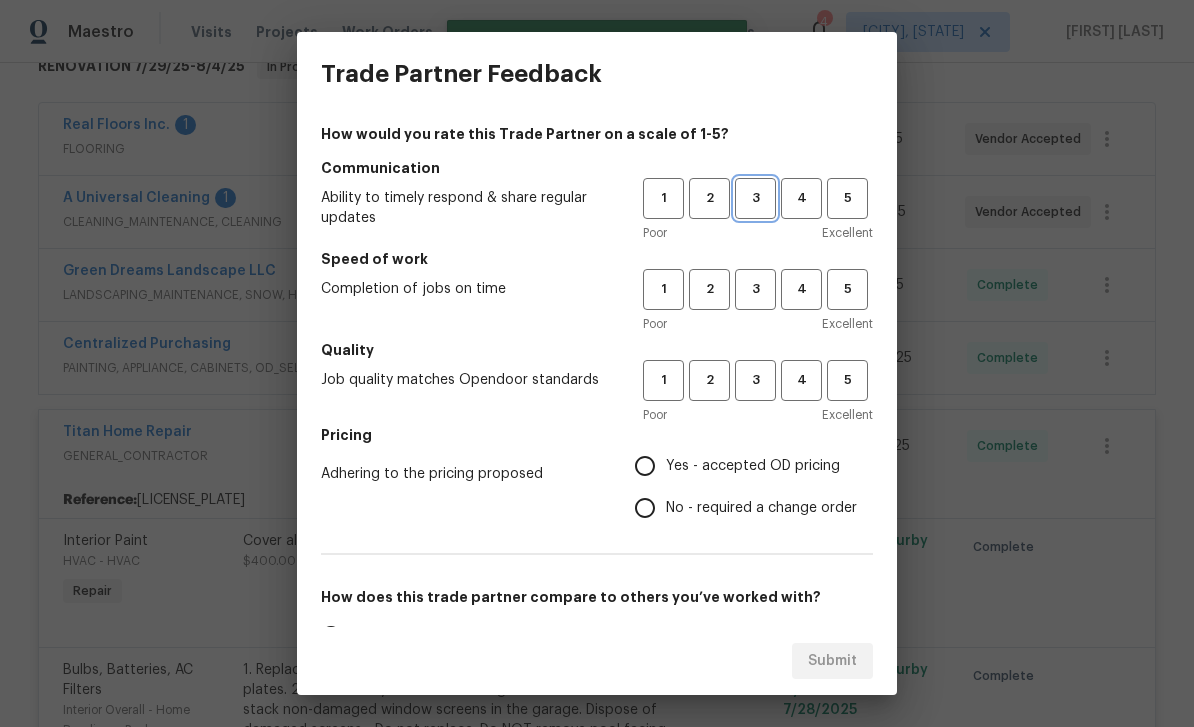 click on "3" at bounding box center (755, 198) 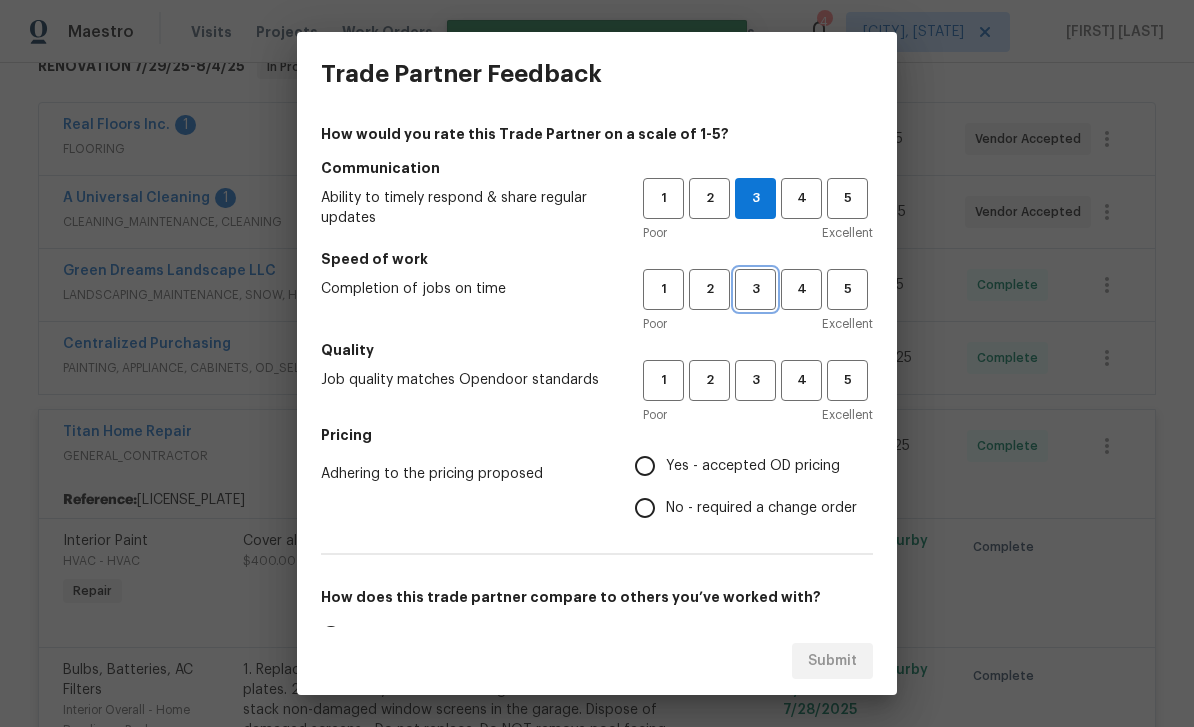 click on "3" at bounding box center [755, 289] 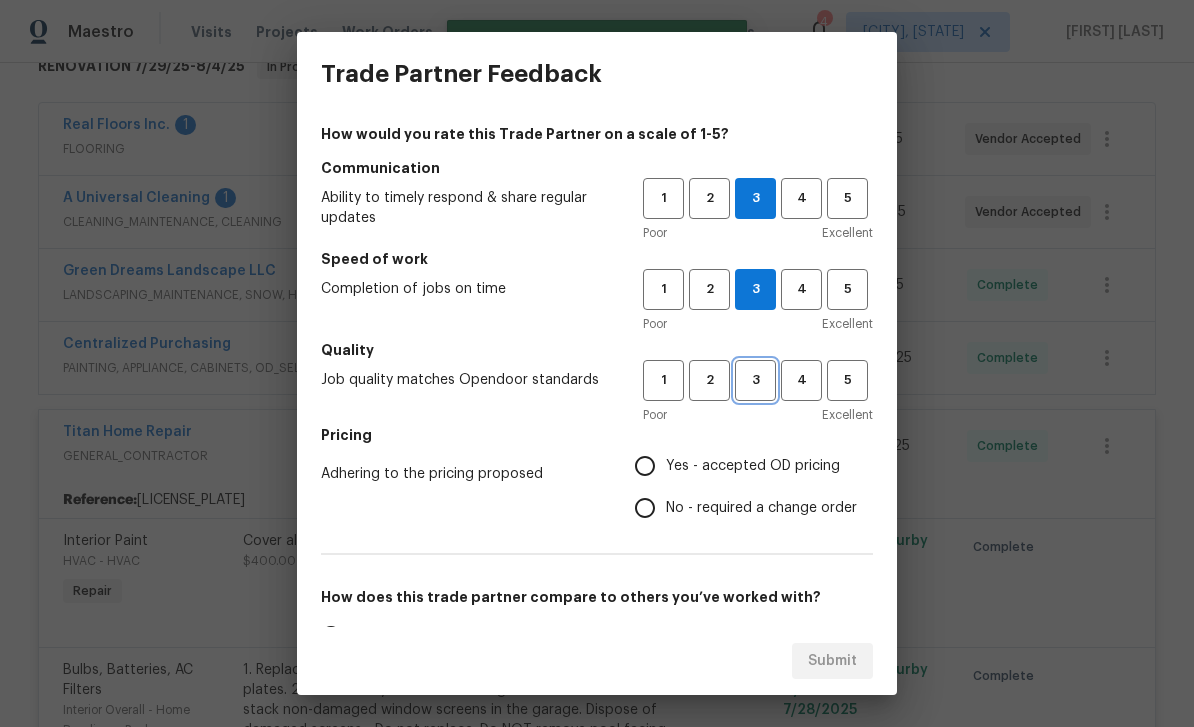 click on "3" at bounding box center (755, 380) 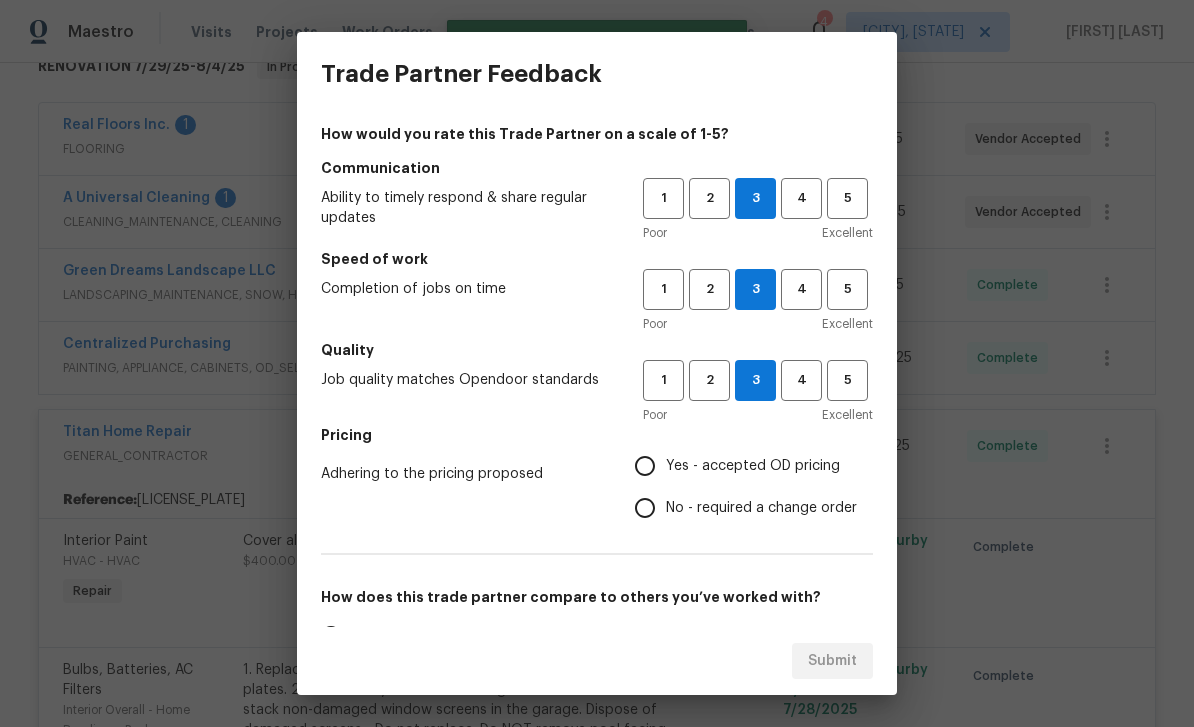 click on "Yes - accepted OD pricing" at bounding box center [645, 466] 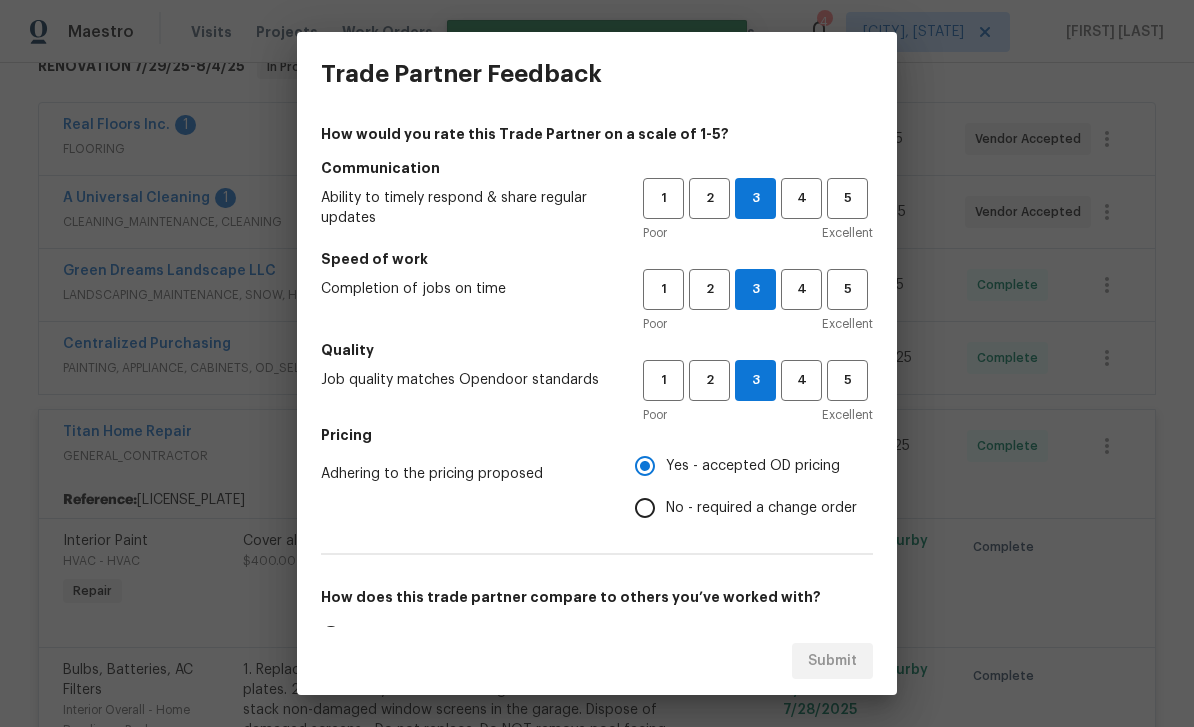 scroll, scrollTop: 254, scrollLeft: 0, axis: vertical 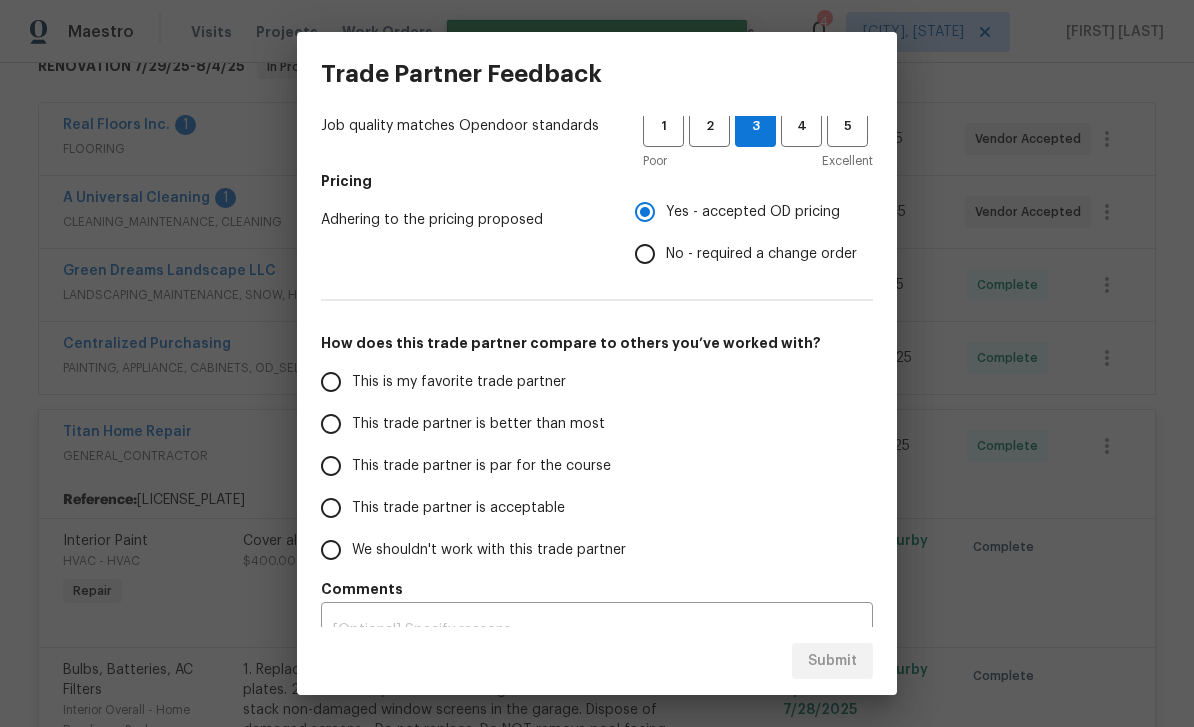 click on "This trade partner is par for the course" at bounding box center (481, 466) 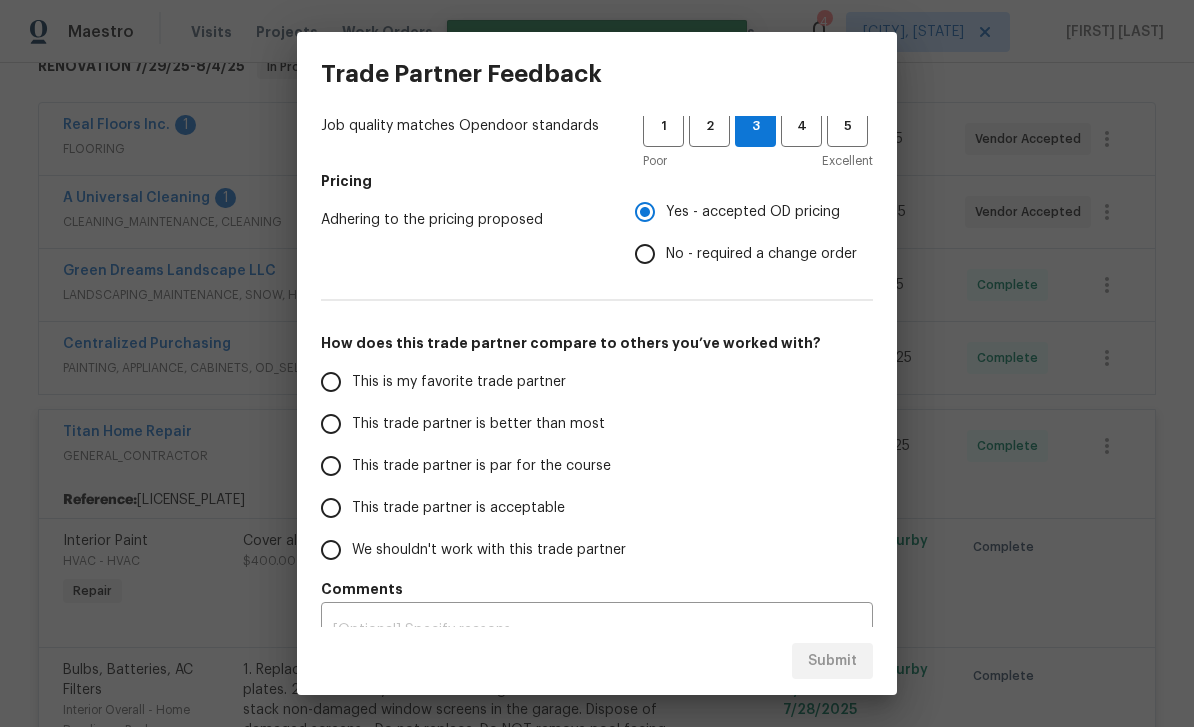 click on "This trade partner is par for the course" at bounding box center [331, 466] 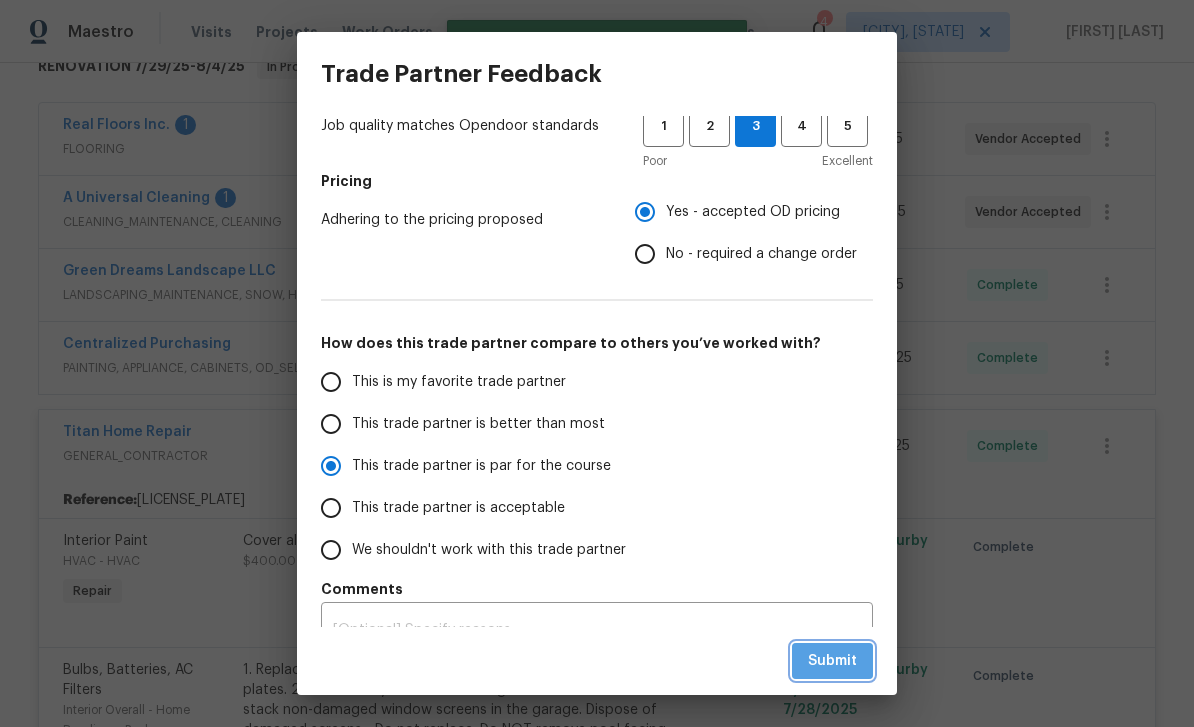 click on "Submit" at bounding box center [832, 661] 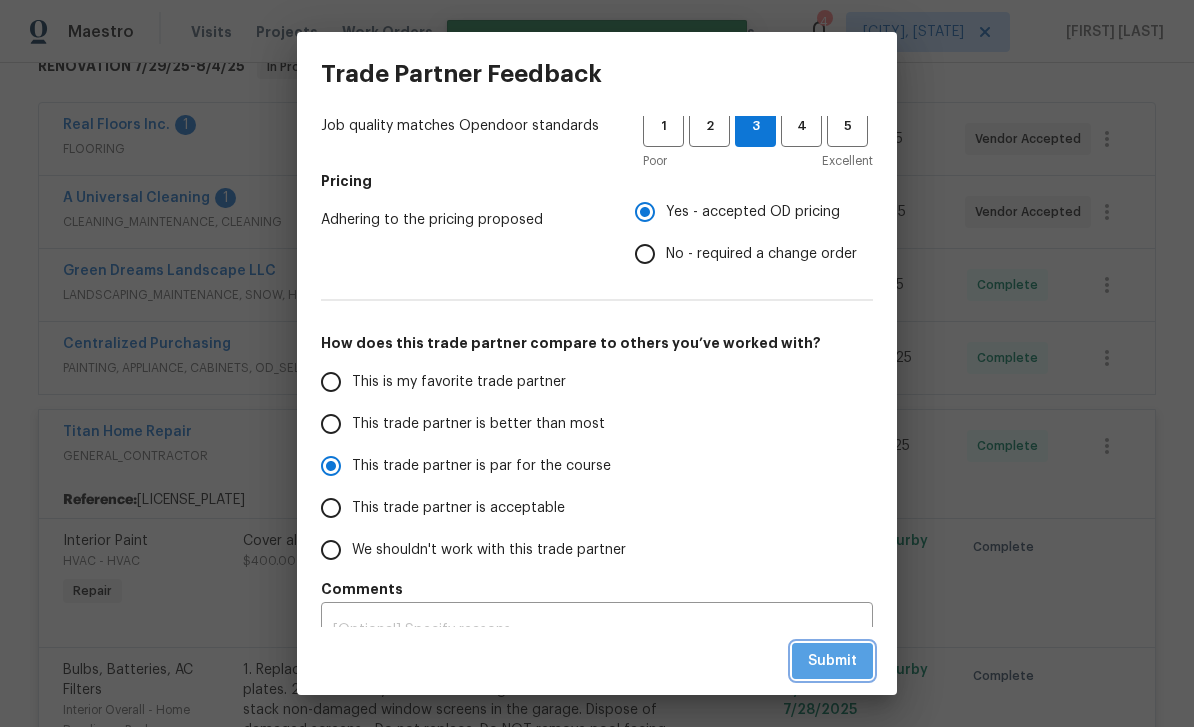 radio on "true" 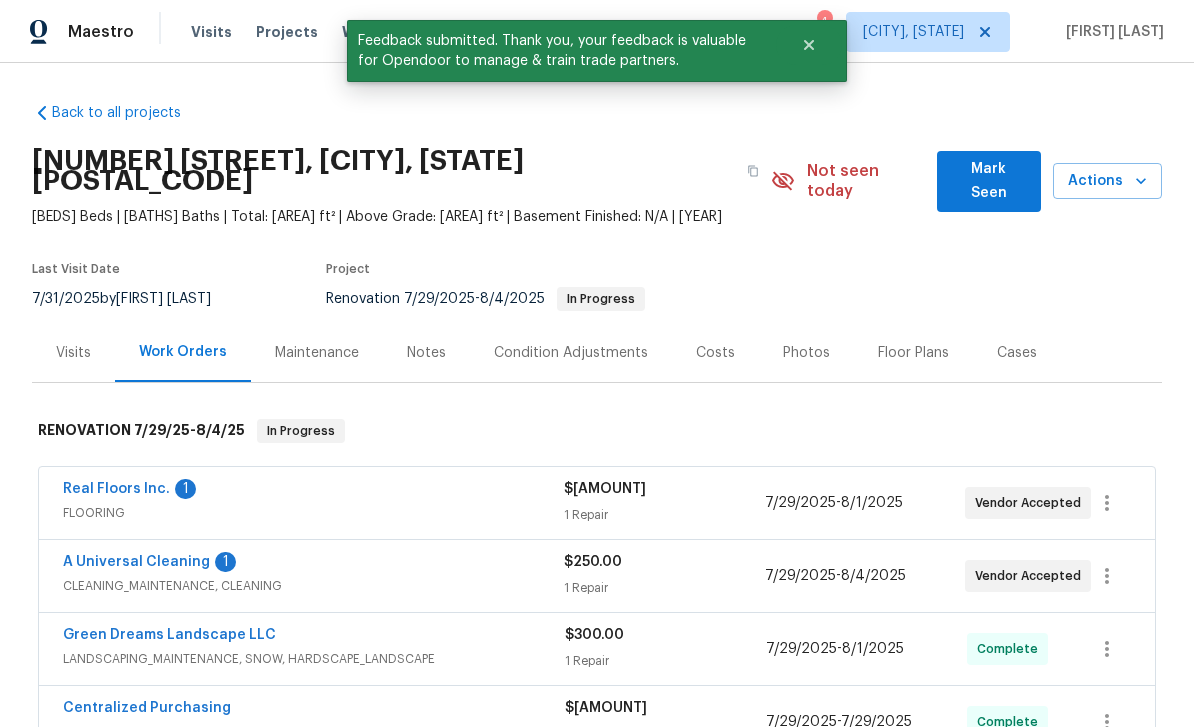 scroll, scrollTop: 0, scrollLeft: 0, axis: both 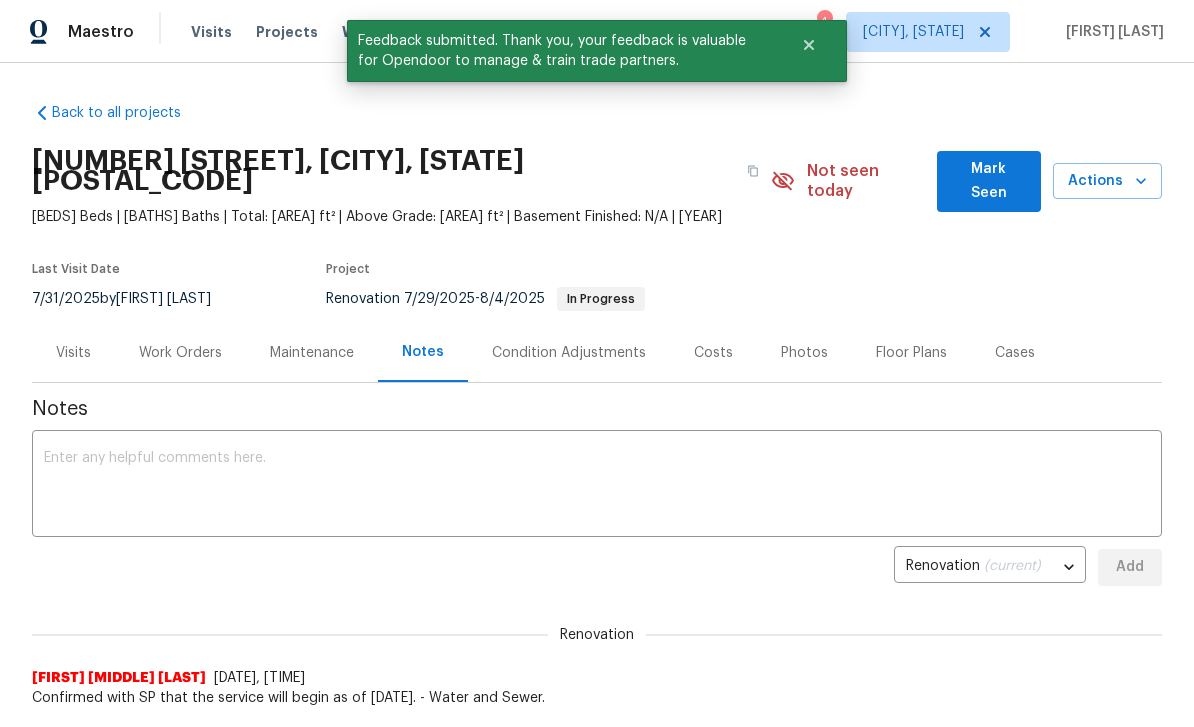 click at bounding box center (597, 486) 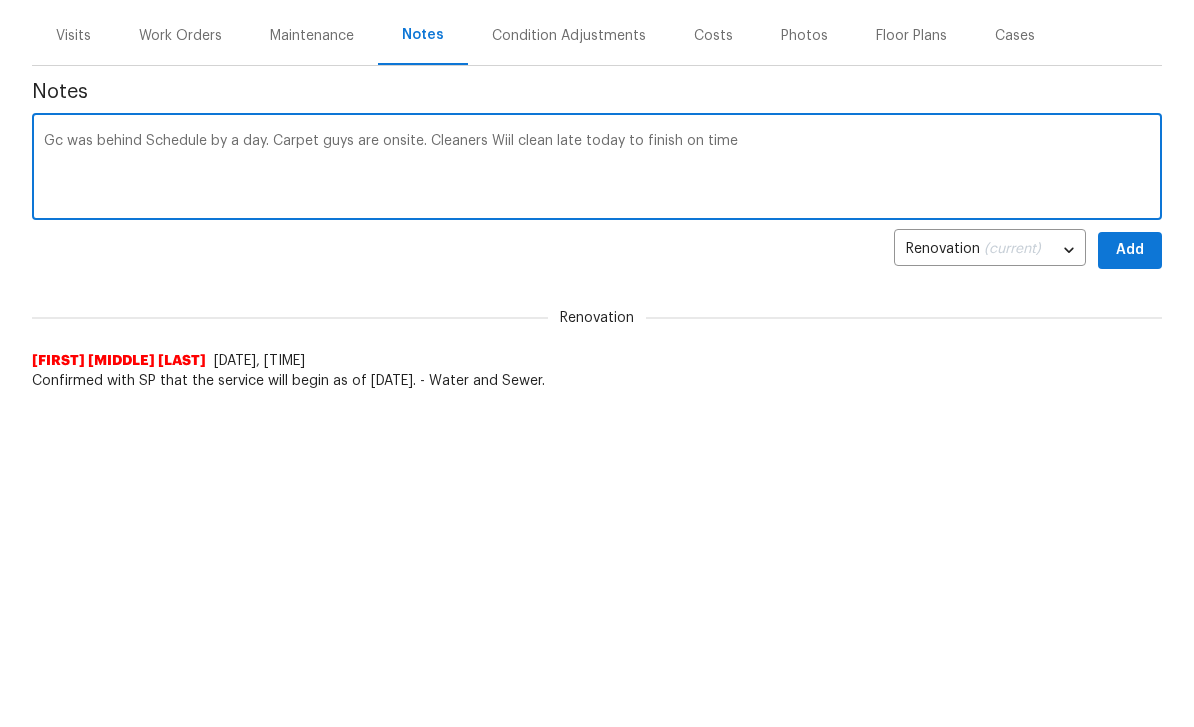 type on "Gc was behind Schedule by a day. Carpet guys are onsite. Cleaners Wiil clean late today to finish on time" 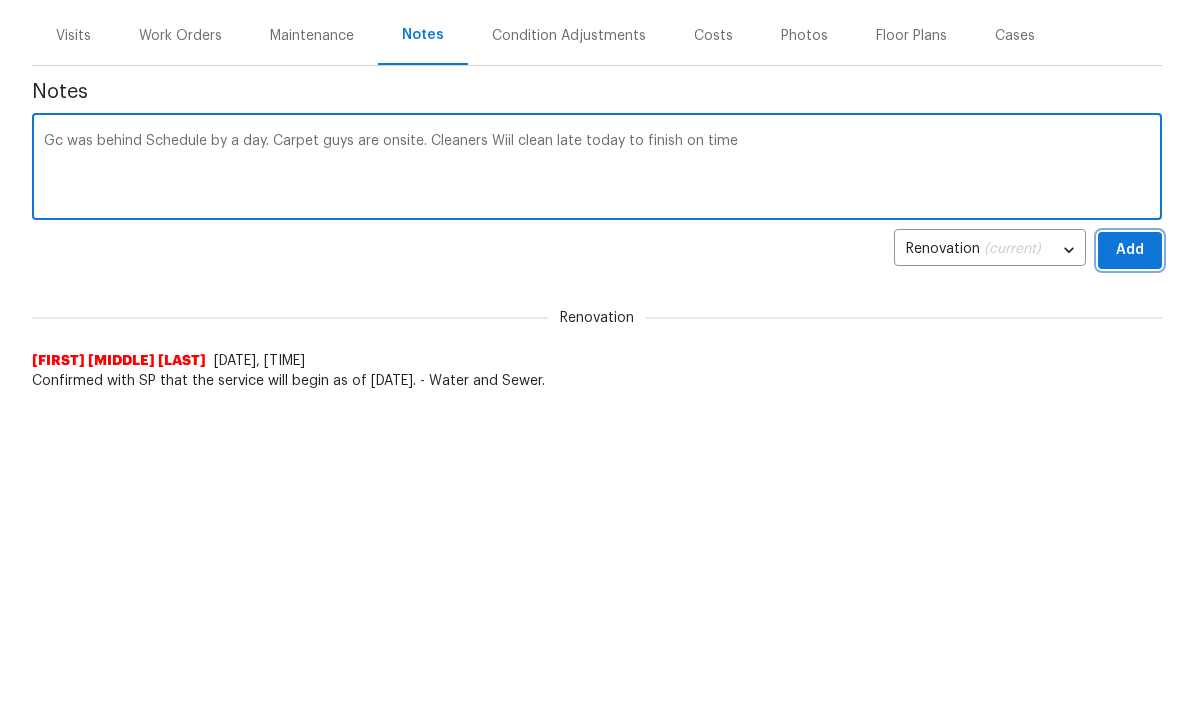 click on "Add" at bounding box center [1130, 567] 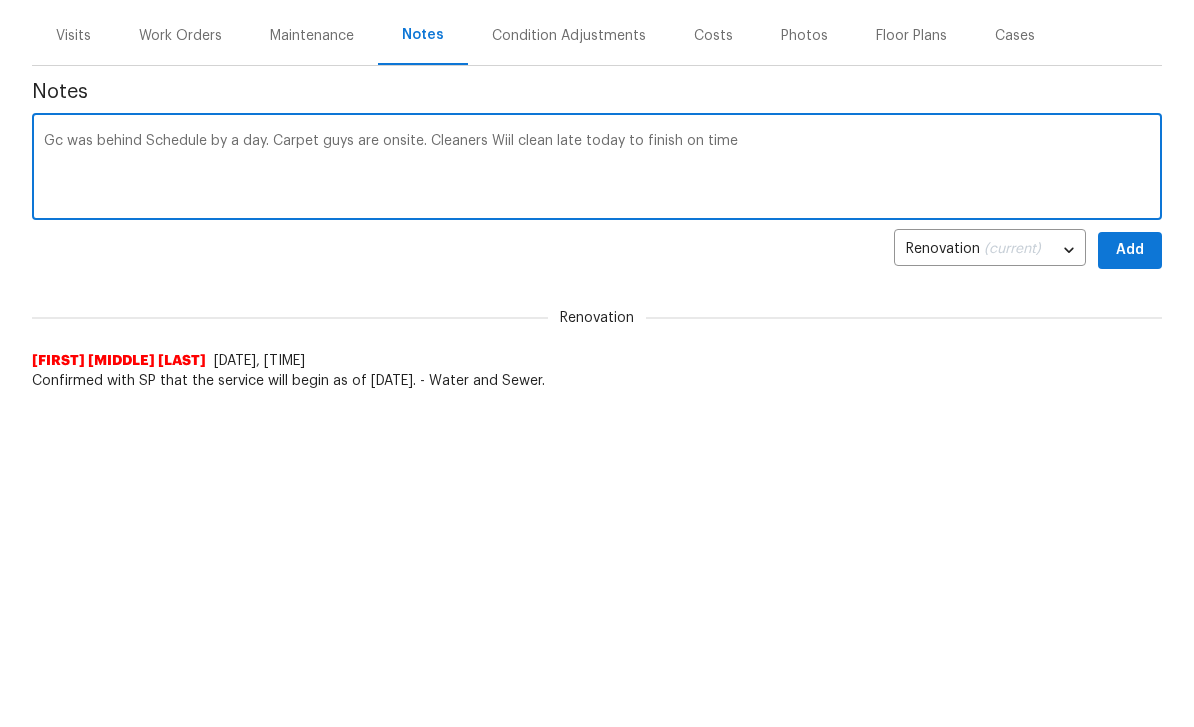 scroll, scrollTop: 317, scrollLeft: 0, axis: vertical 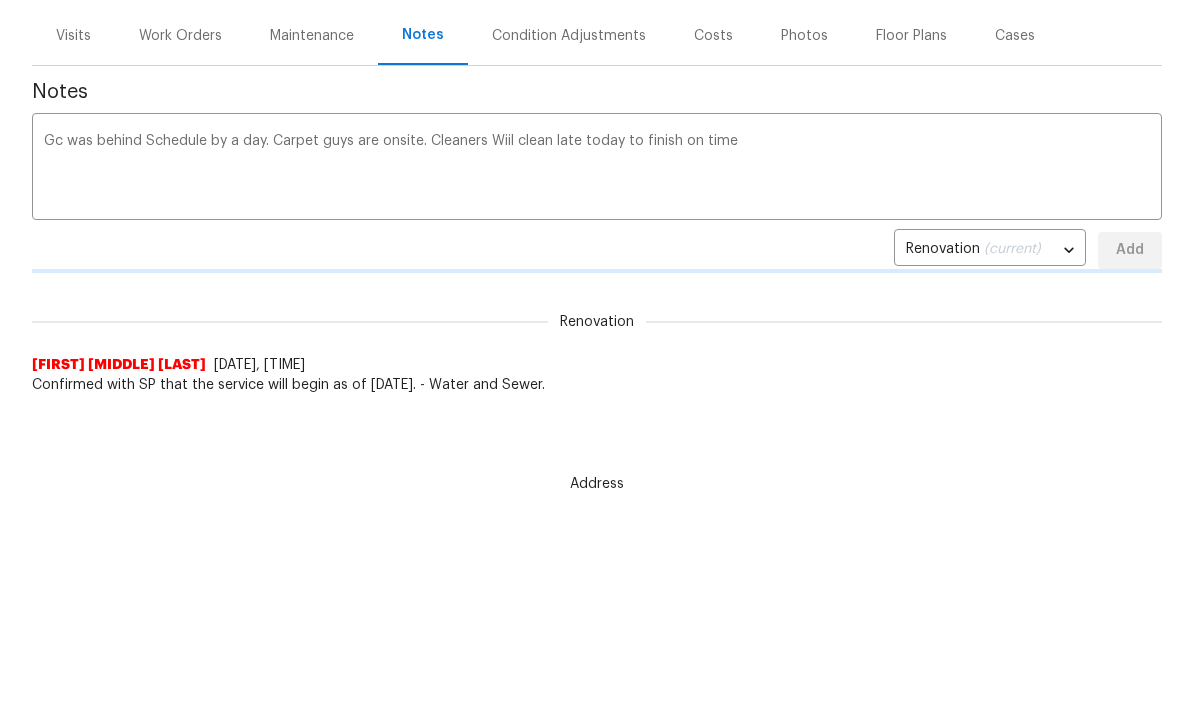 type 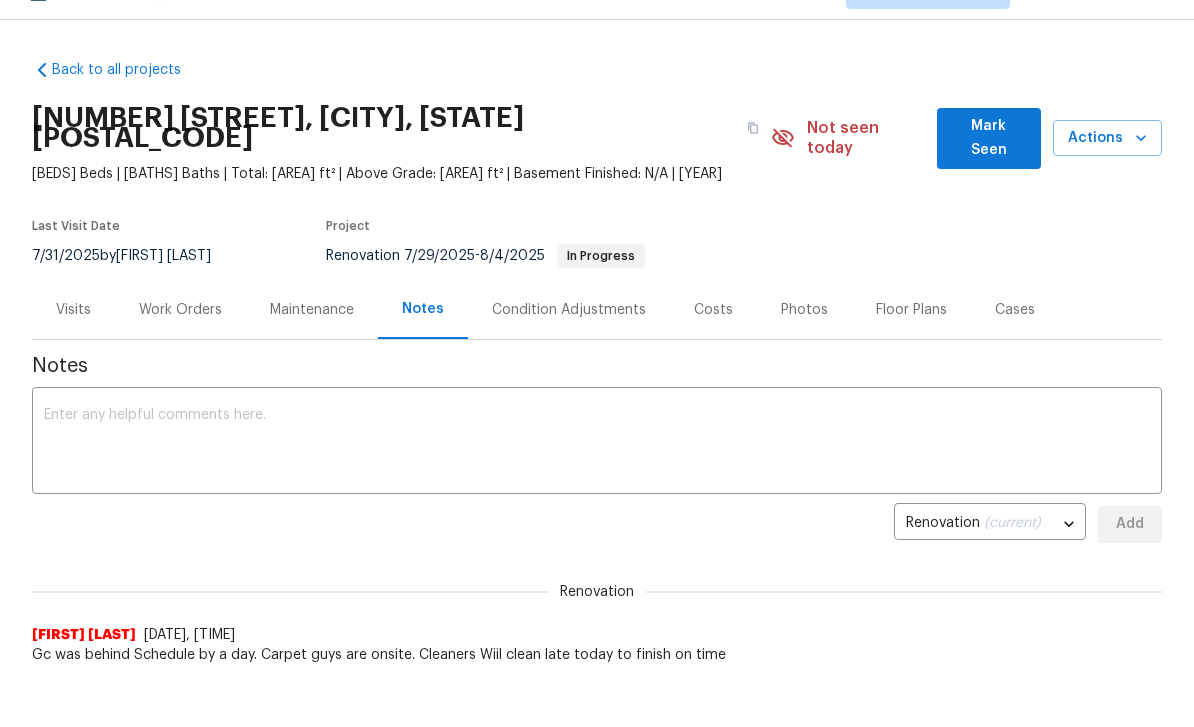 scroll, scrollTop: 0, scrollLeft: 0, axis: both 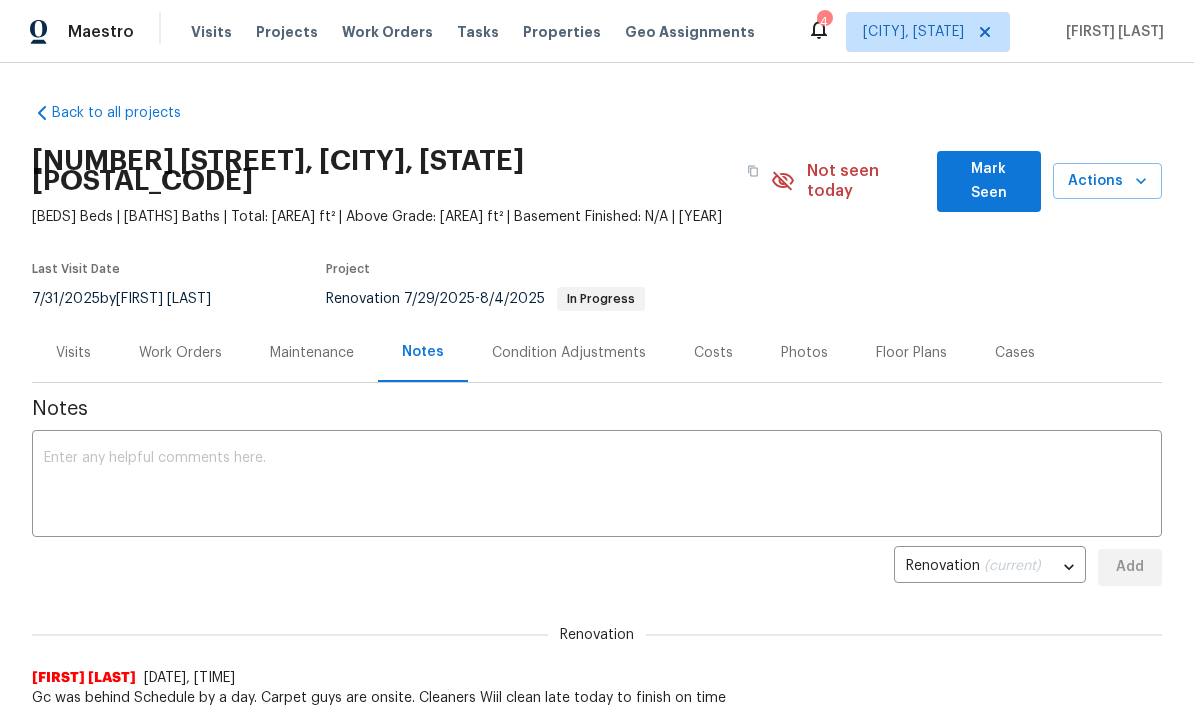 click on "Mark Seen" at bounding box center [989, 181] 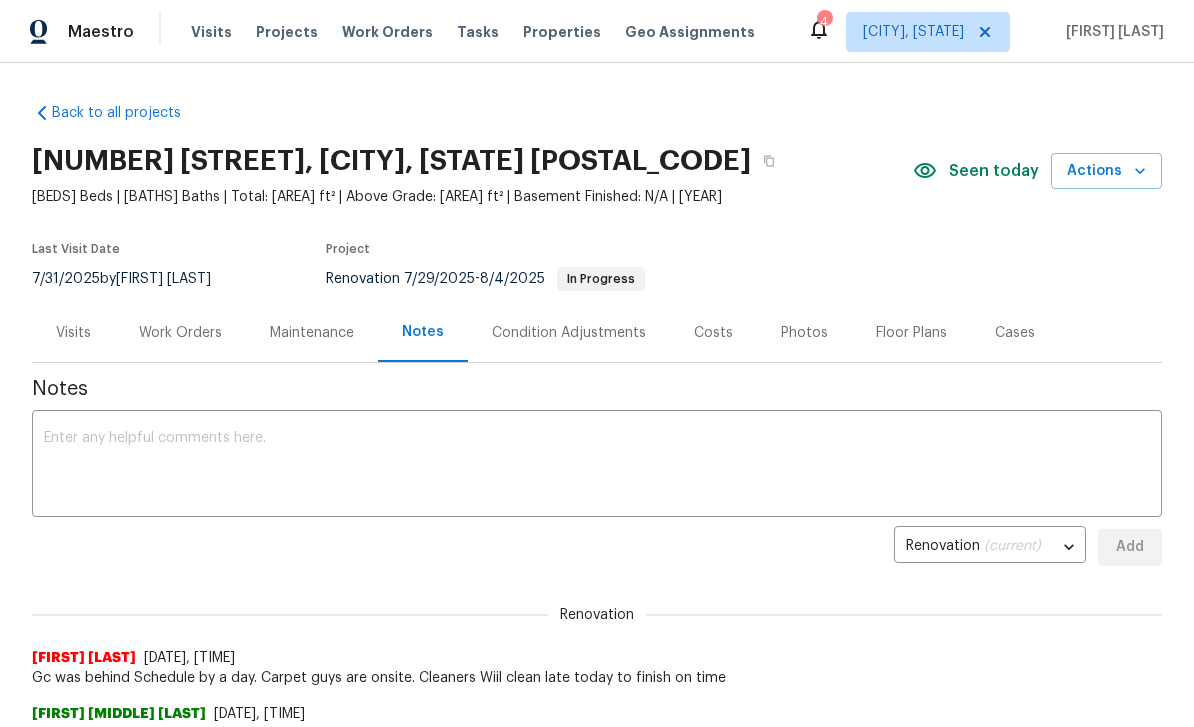 click on "Maestro Visits Projects Work Orders Tasks Properties Geo Assignments 4 [CITY], [STATE] [FIRST] [LAST]" at bounding box center (597, 31) 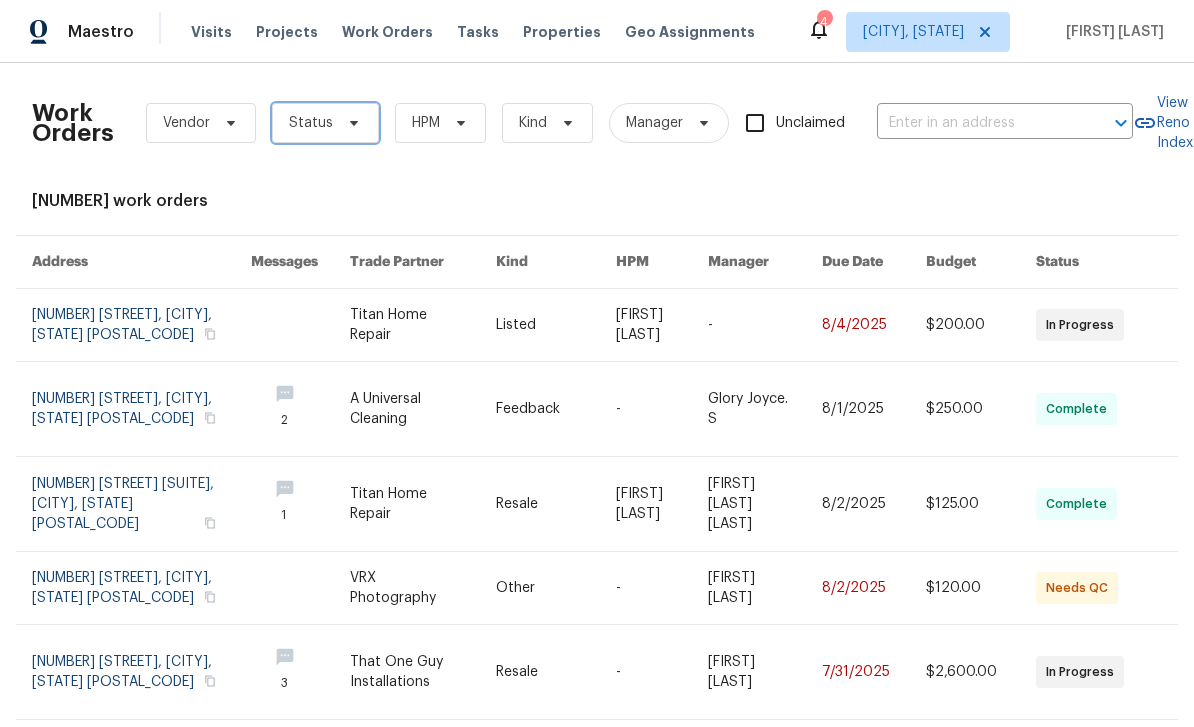 click 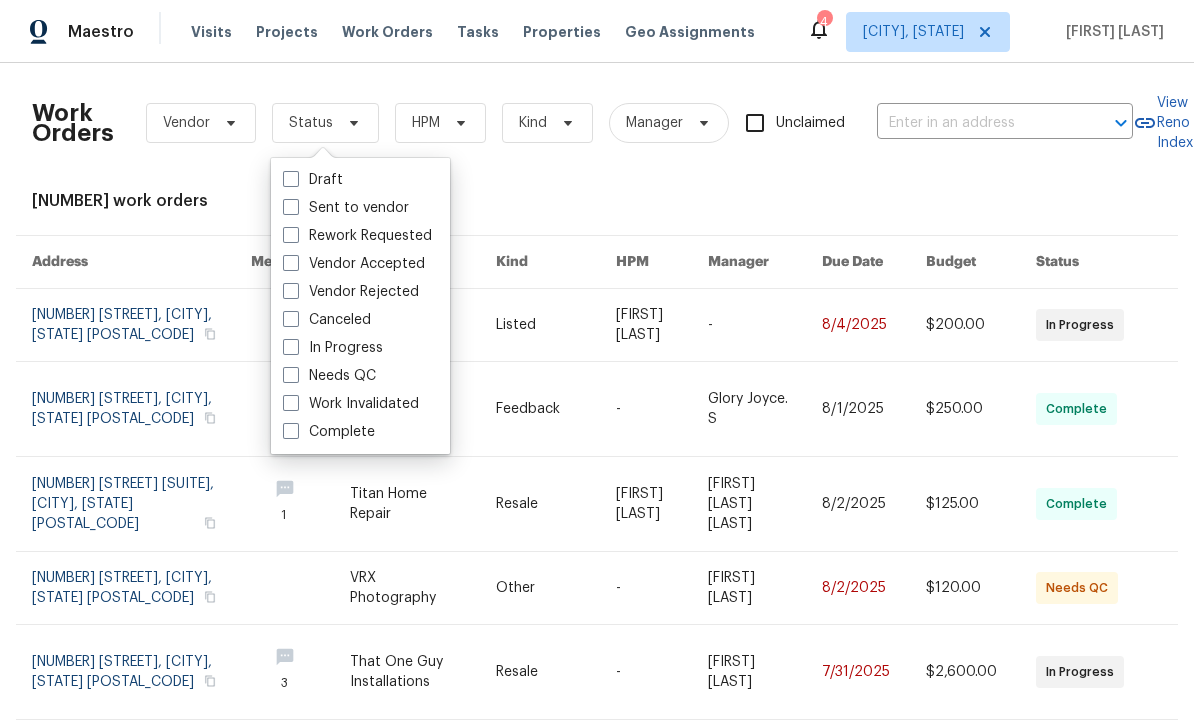 click at bounding box center (291, 375) 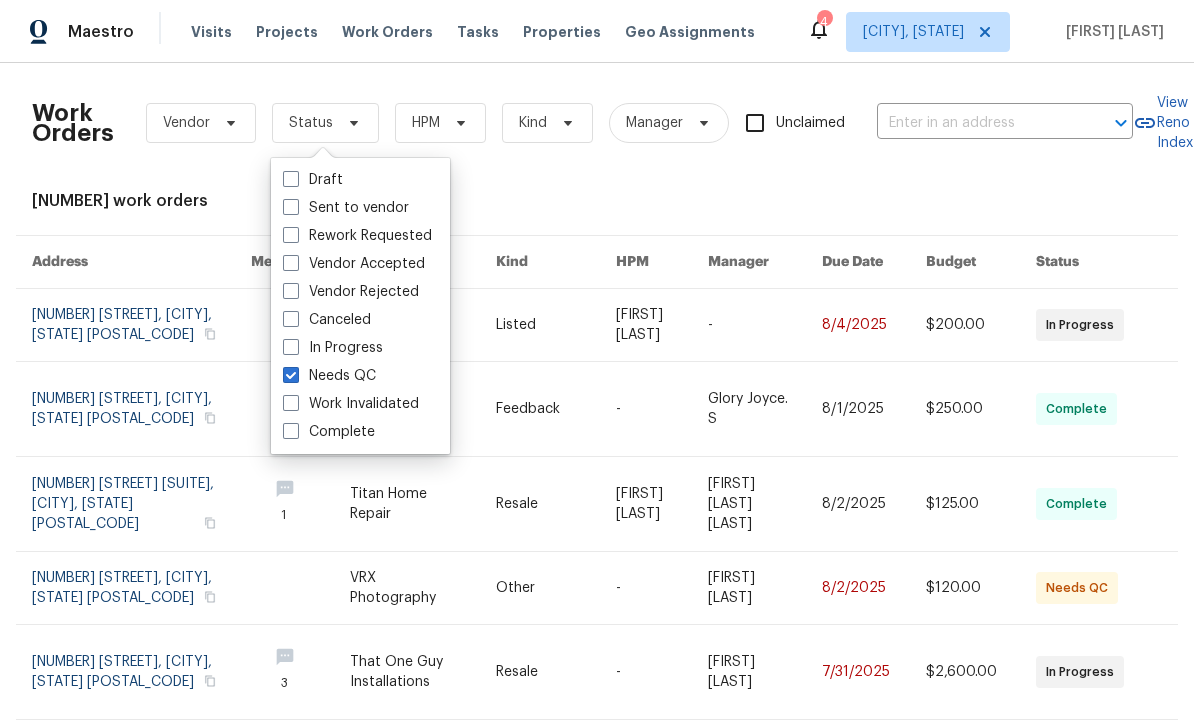 checkbox on "true" 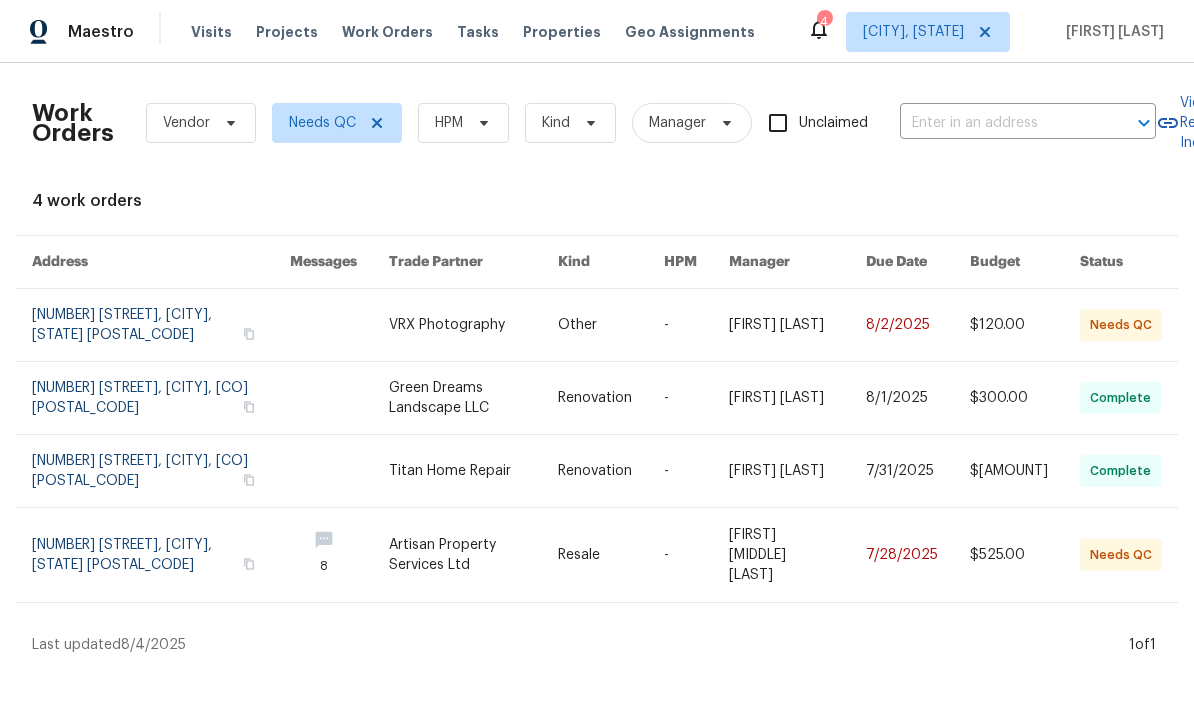 click at bounding box center (474, 555) 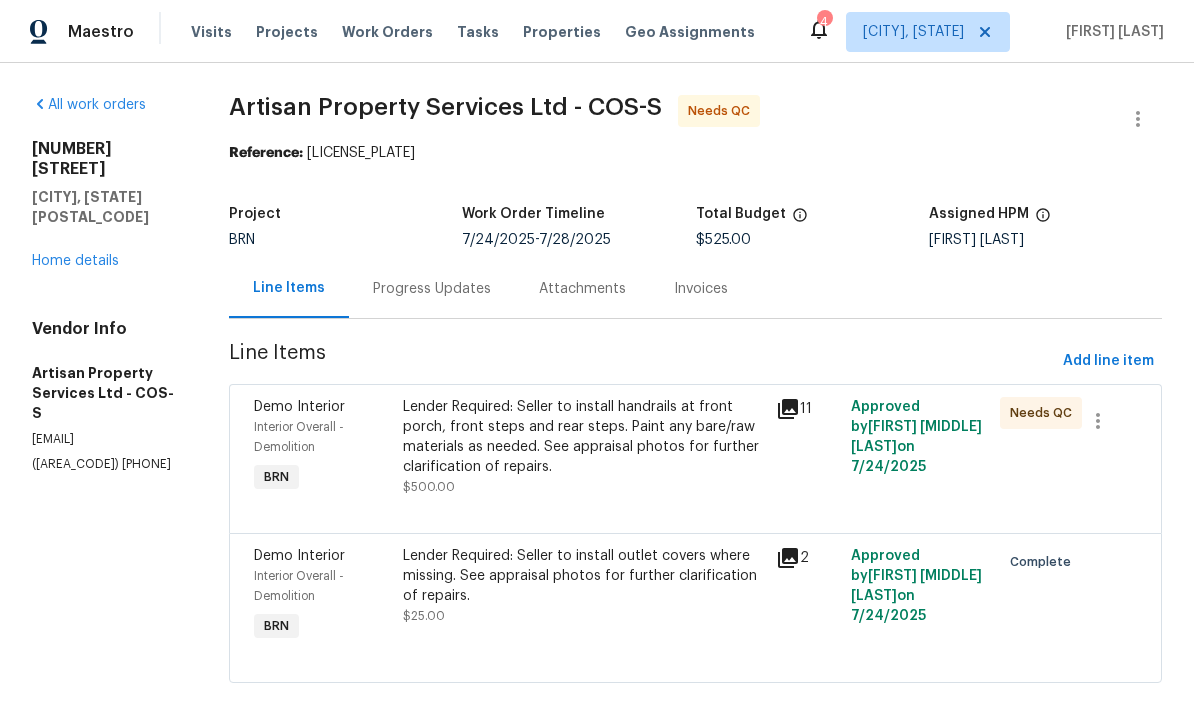 click on "Progress Updates" at bounding box center [432, 289] 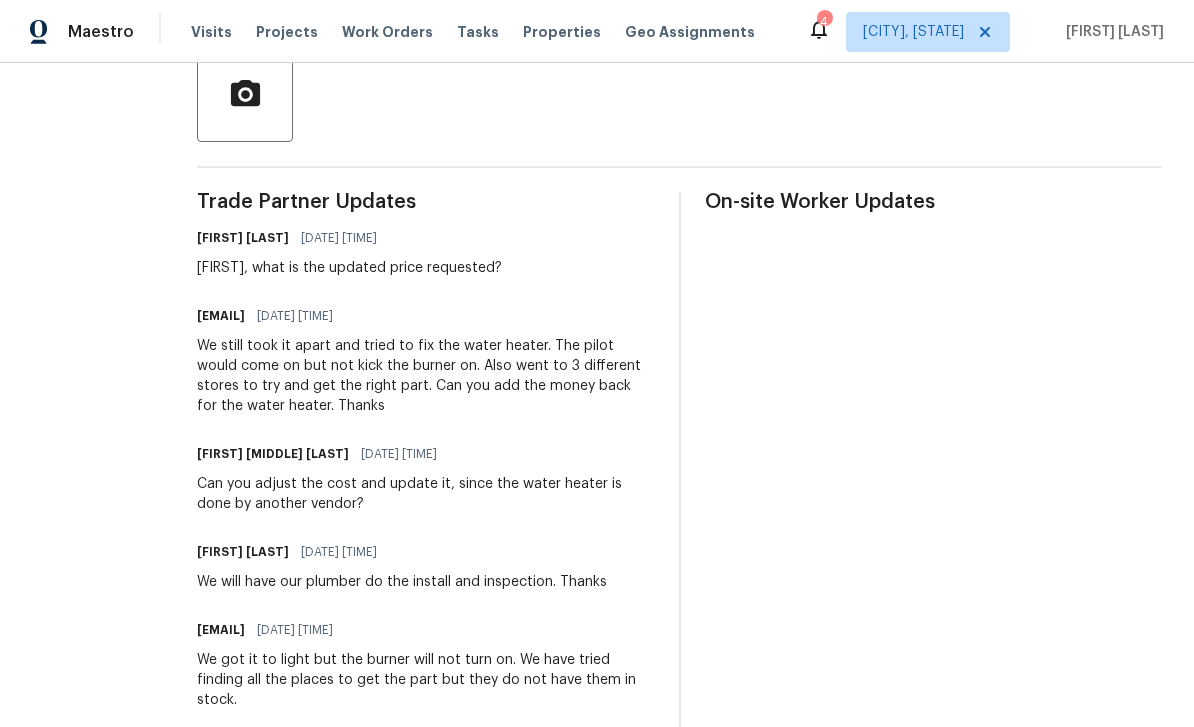 scroll, scrollTop: 489, scrollLeft: 0, axis: vertical 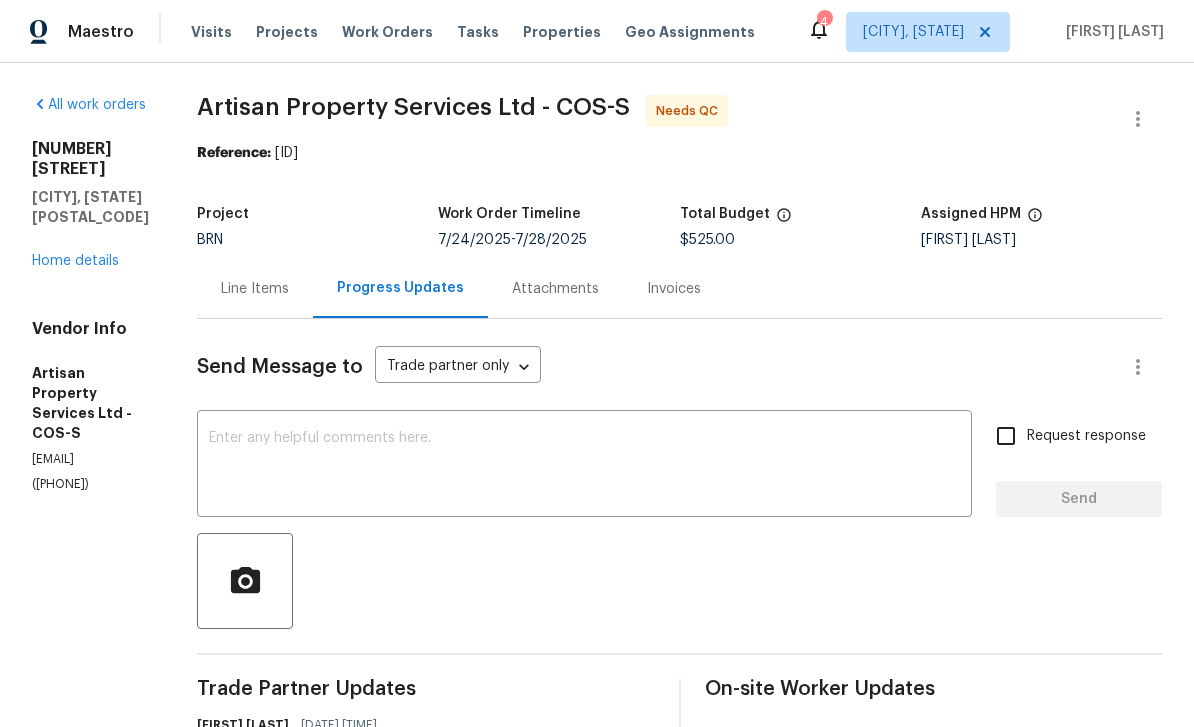 click on "Maestro Visits Projects Work Orders Tasks Properties Geo Assignments 4 [CITY], [STATE] [FIRST] [LAST] All work orders [NUMBER] [STREET] [CITY], [STATE] [POSTAL_CODE] Home details Vendor Info Artisan Property Services Ltd - COS-S [EMAIL] ([PHONE]) Artisan Property Services Ltd - COS-S Needs QC Reference:   [ID] Project BRN   Work Order Timeline [DATE]  -  [DATE] Total Budget $525.00 Assigned HPM [FIRST] [LAST] Line Items Progress Updates Attachments Invoices Send Message to Trade partner only Trade partner only ​ x ​ Request response Send Trade Partner Updates [FIRST] [LAST] [DATE] [TIME] [FIRST], what is the updated price requested? [EMAIL] [DATE] [TIME] We still took it apart and tried to fix the water heater. The pilot would come on but not kick the burner on. Also went to 3 different stores to try and get the right part. Can you add the money back for the water heater. Thanks [FIRST] [LAST] [DATE] [TIME] [FIRST] [LAST]" at bounding box center [597, 363] 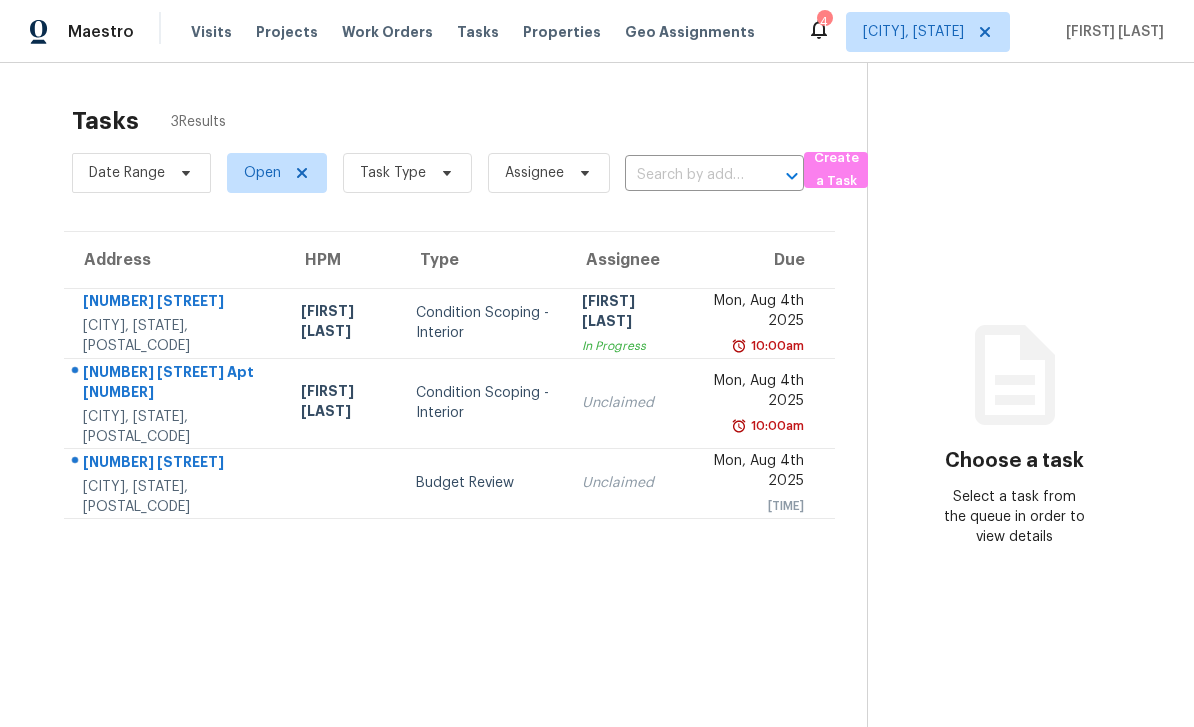 click on "[NUMBER] [STREET]" at bounding box center [176, 464] 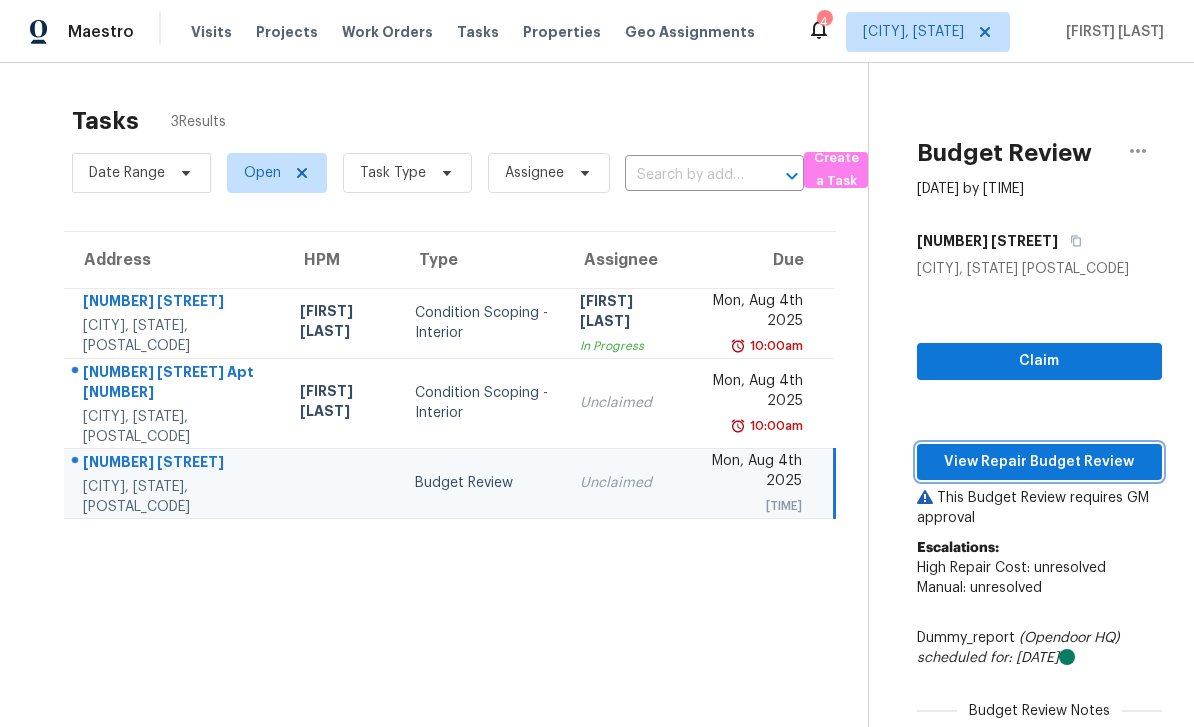 click on "View Repair Budget Review" at bounding box center [1039, 462] 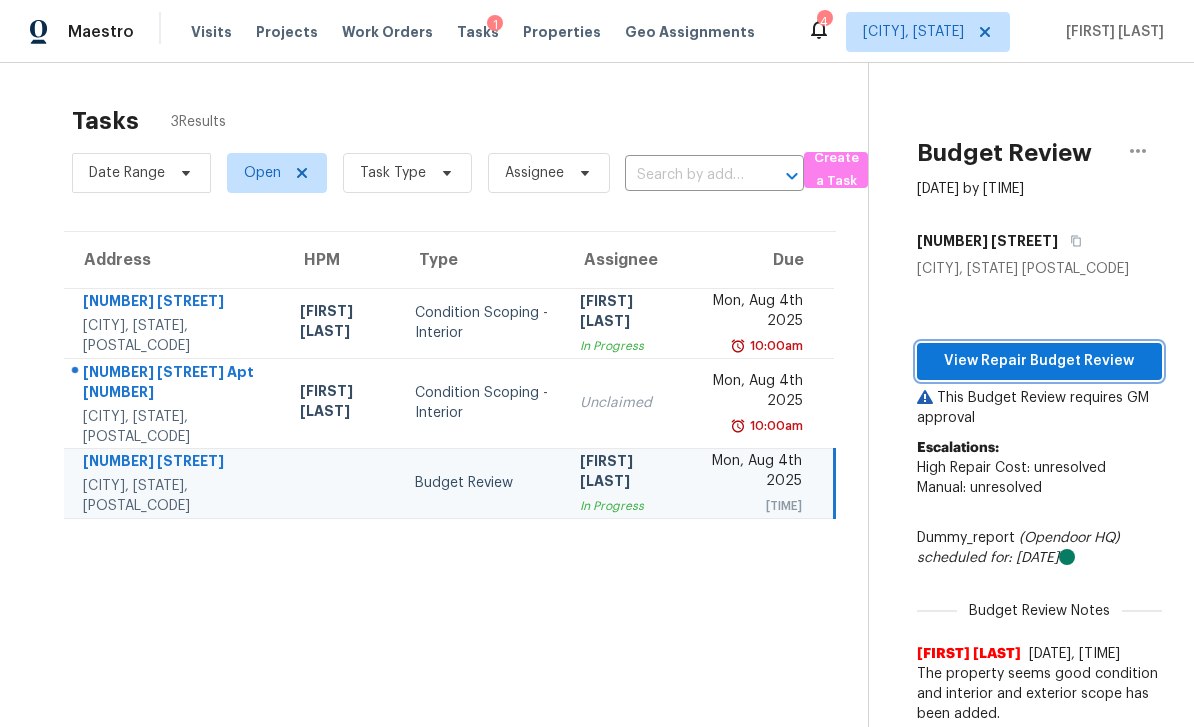 click on "View Repair Budget Review" at bounding box center [1039, 361] 